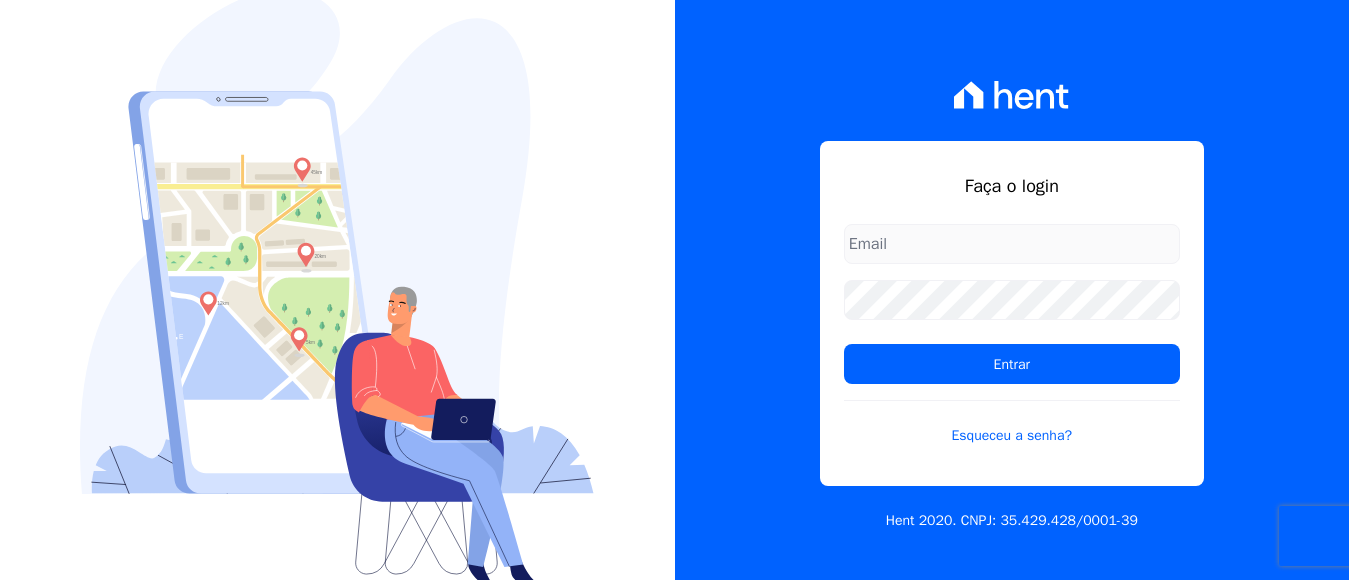 scroll, scrollTop: 0, scrollLeft: 0, axis: both 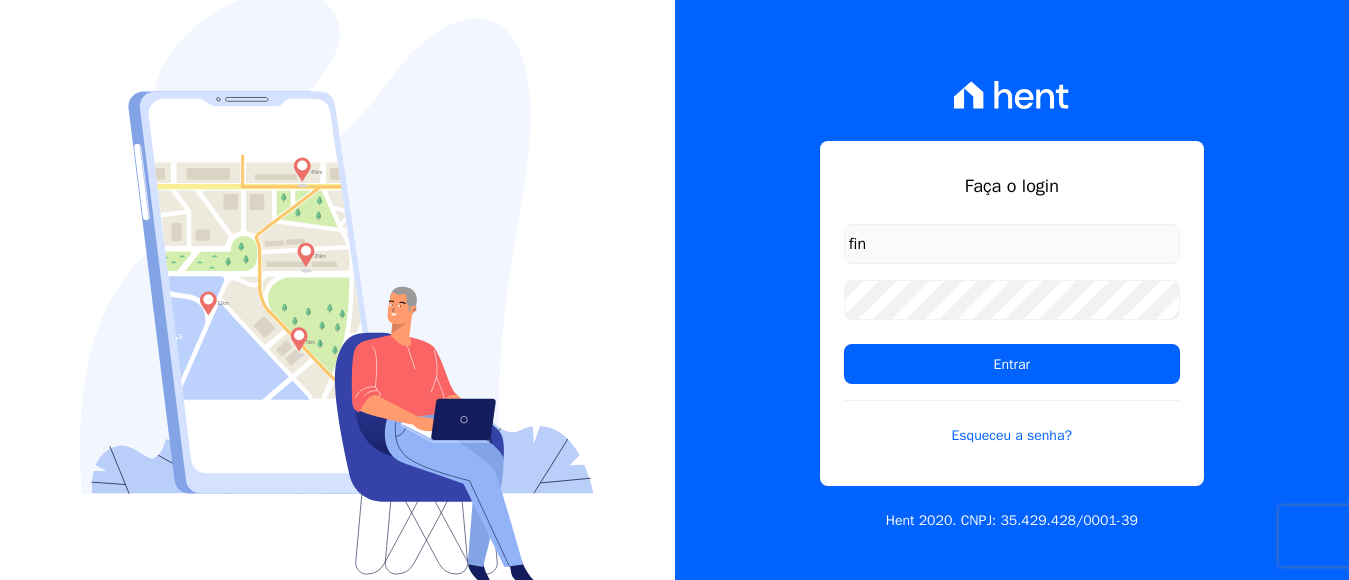 type on "[EMAIL]" 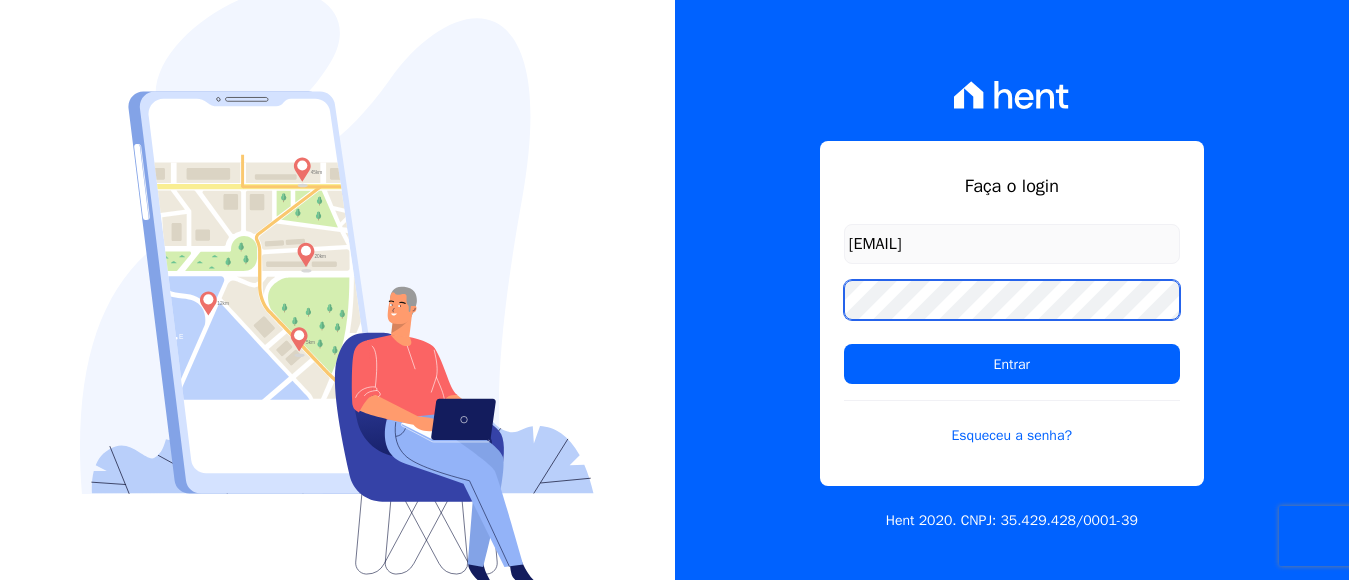 click on "[EMAIL]
Entrar
Esqueceu a senha?" at bounding box center (1012, 347) 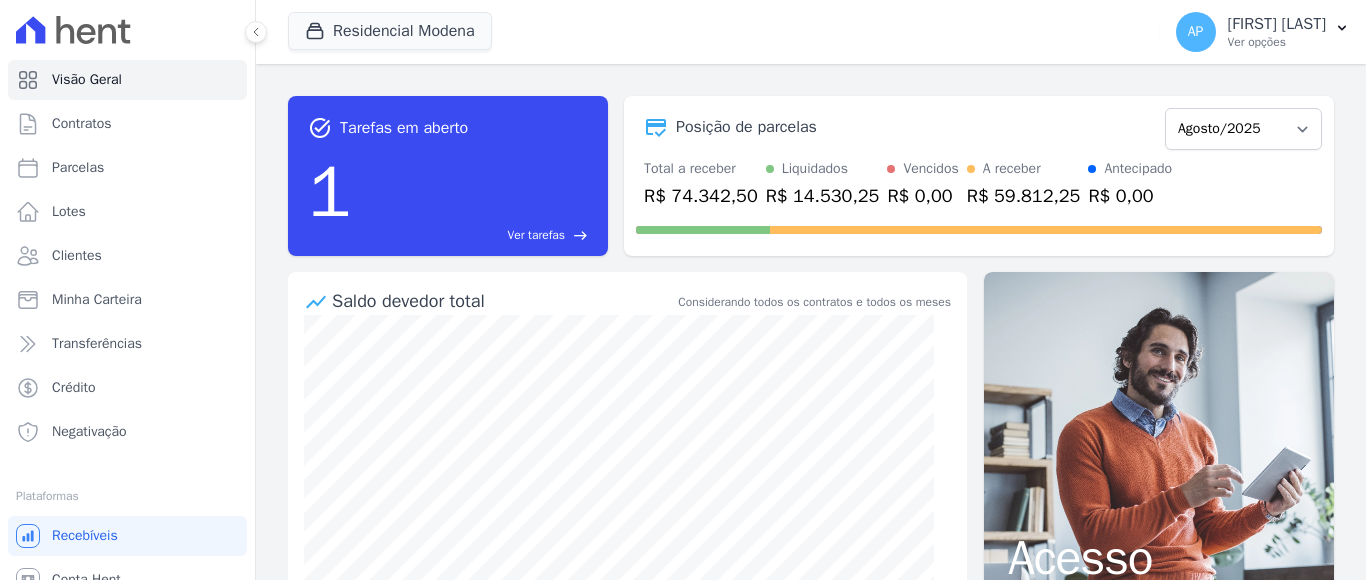 scroll, scrollTop: 0, scrollLeft: 0, axis: both 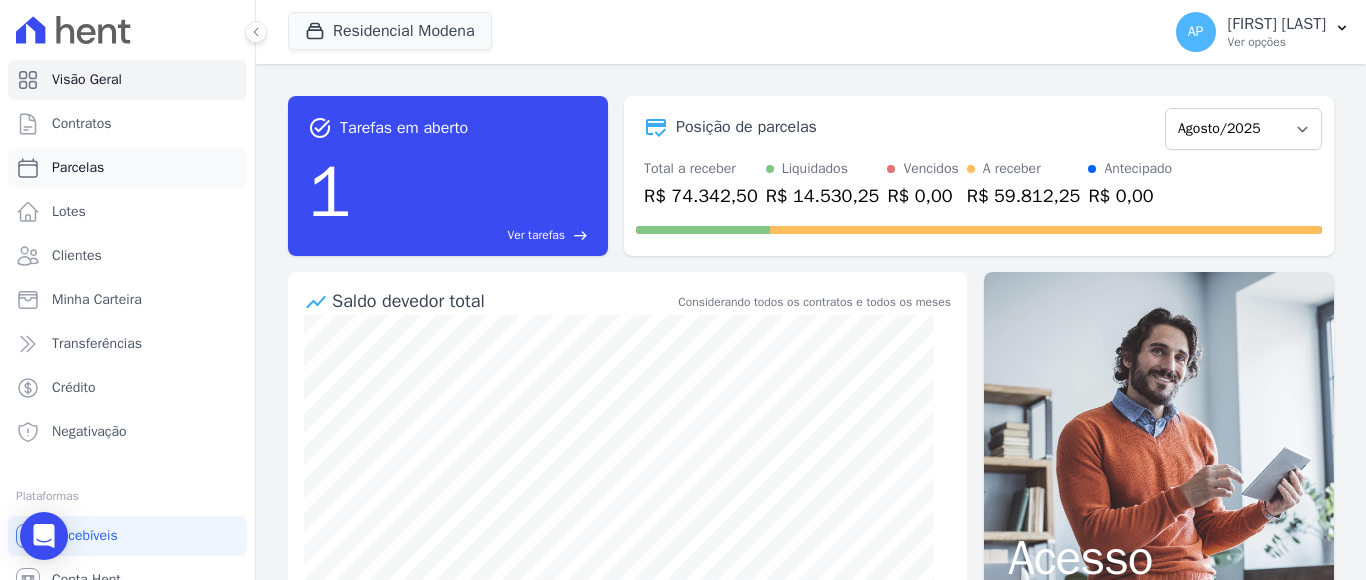 click on "Parcelas" at bounding box center (78, 168) 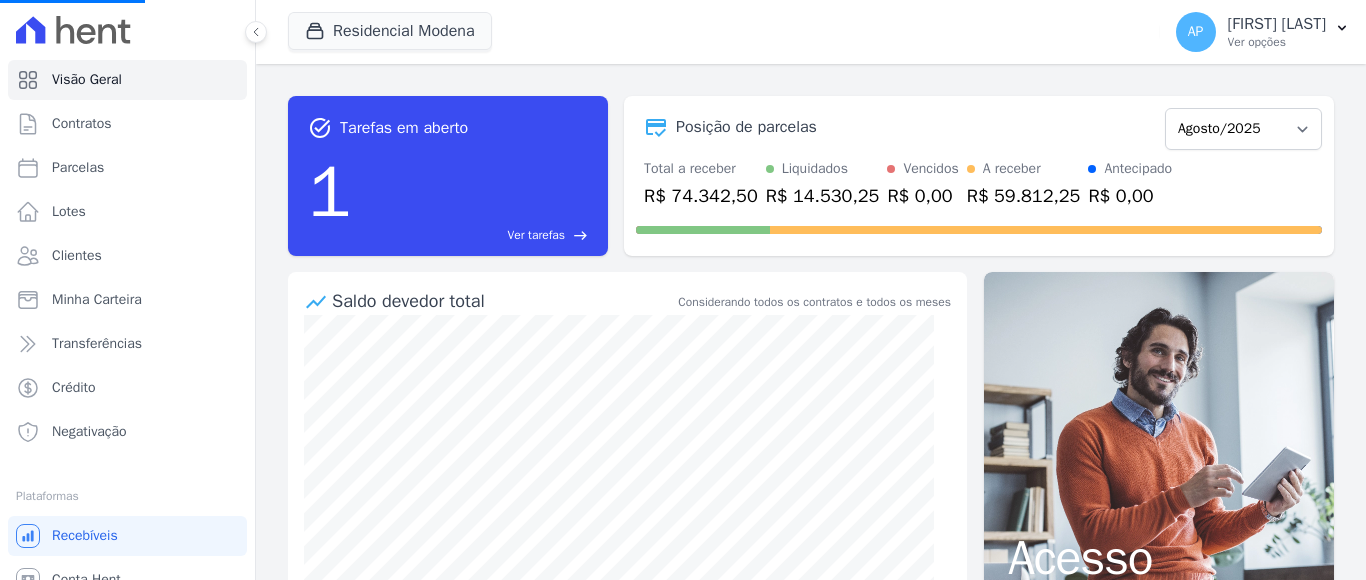 select 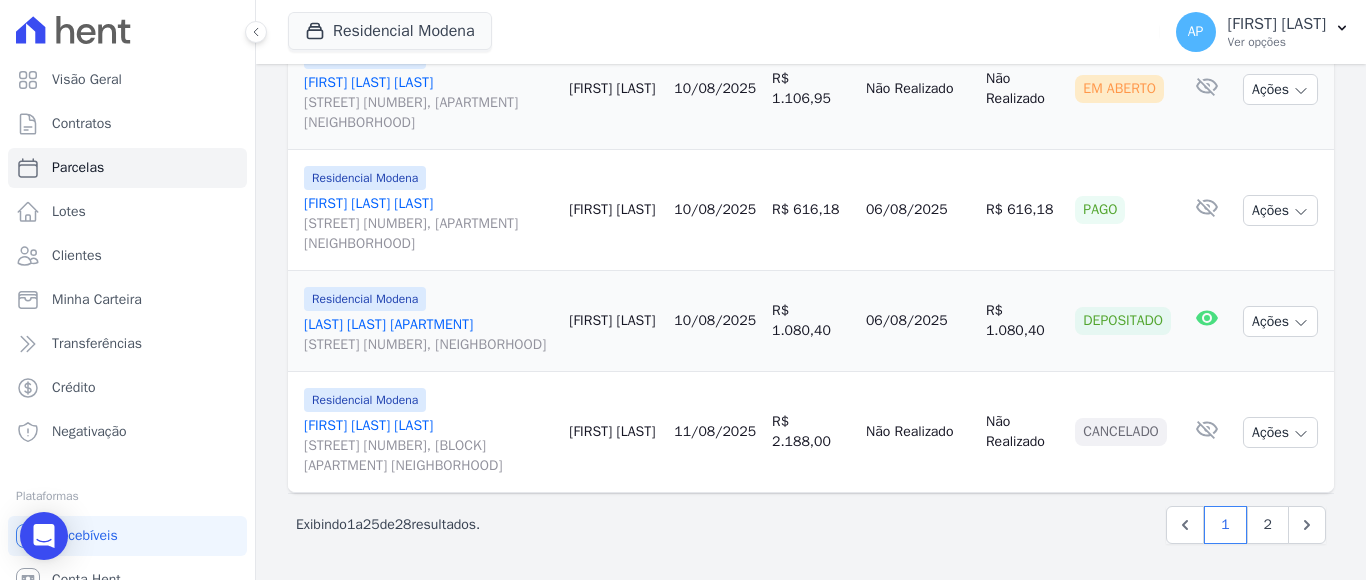 scroll, scrollTop: 3031, scrollLeft: 0, axis: vertical 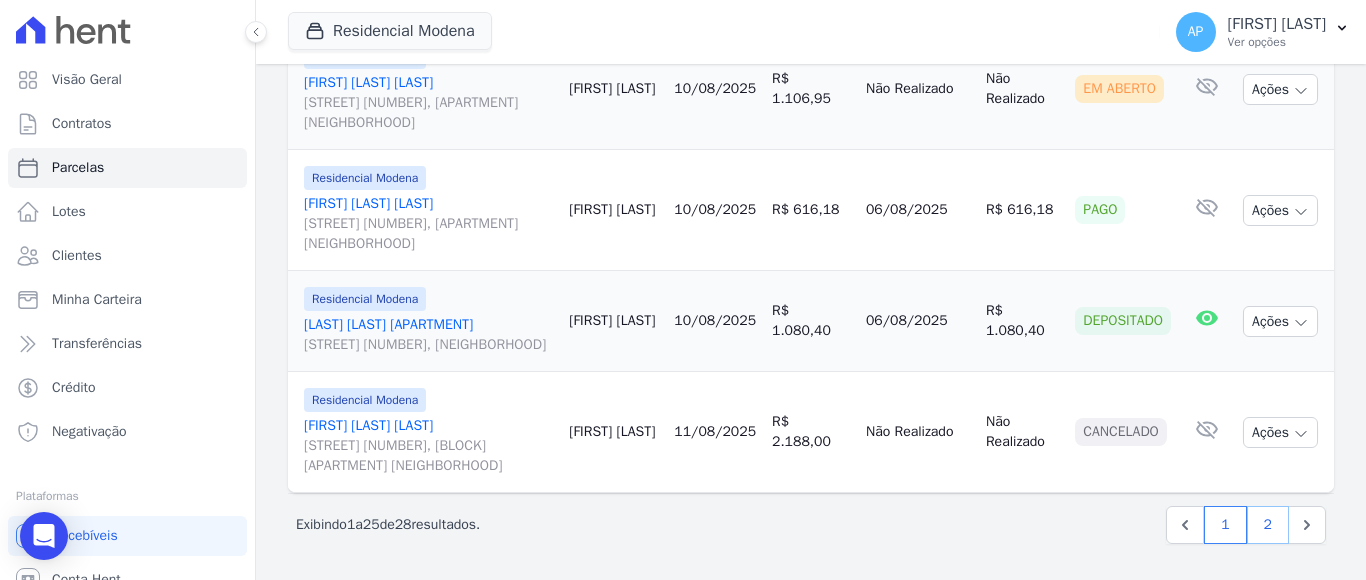 click on "2" at bounding box center [1268, 525] 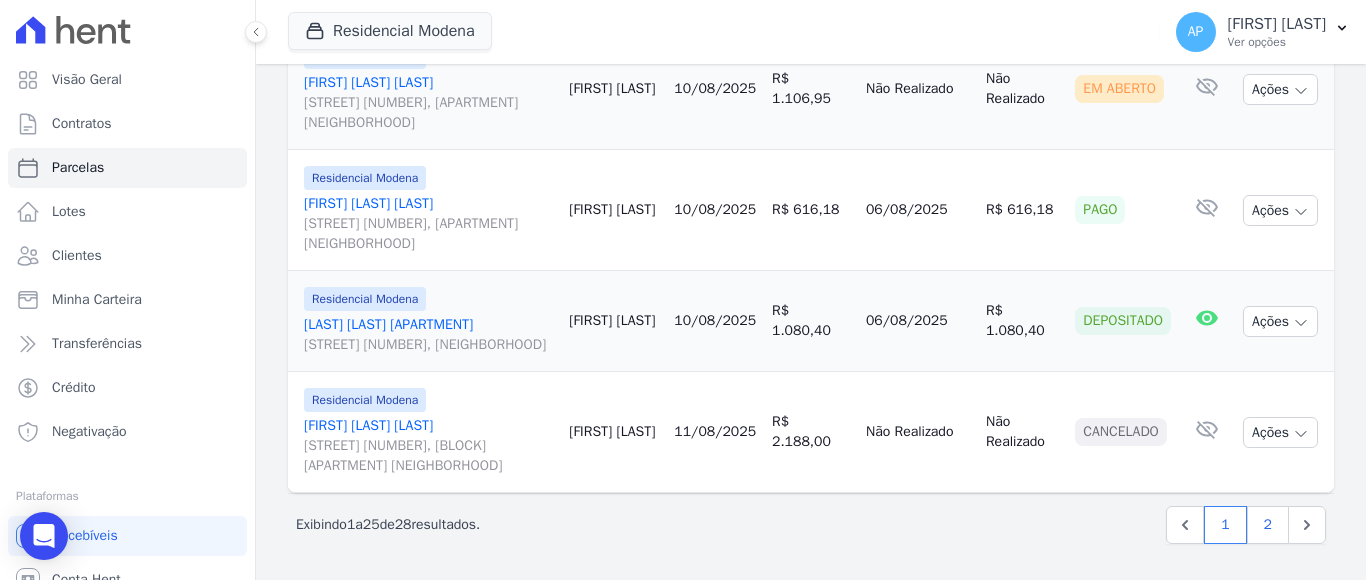 select 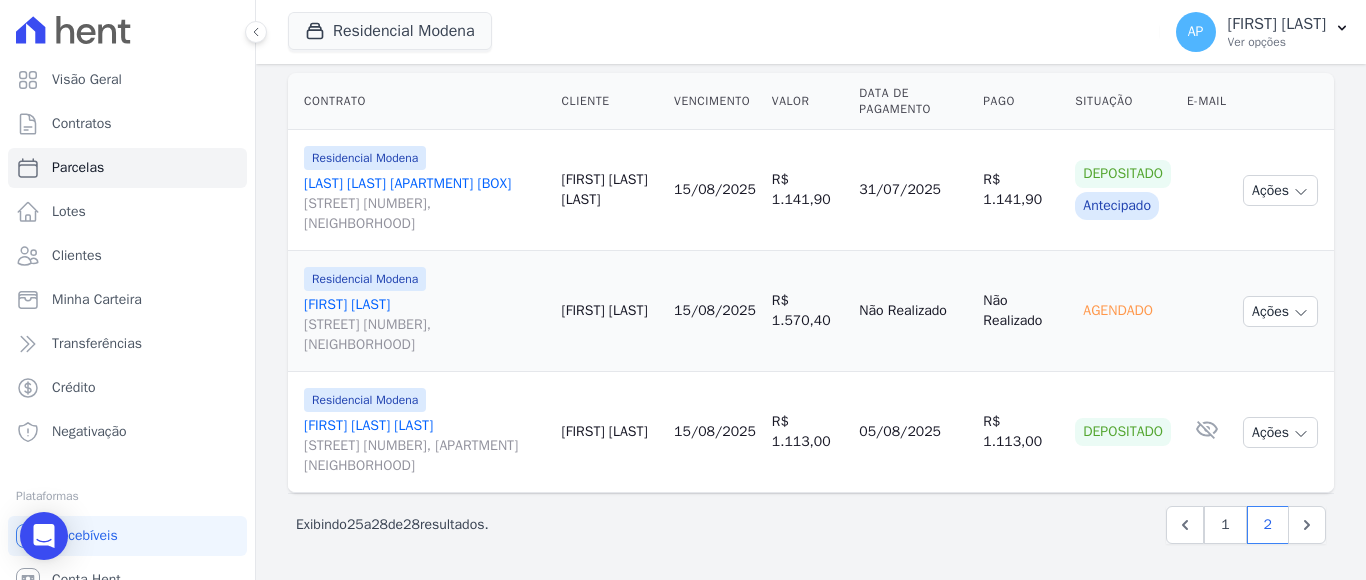 scroll, scrollTop: 509, scrollLeft: 0, axis: vertical 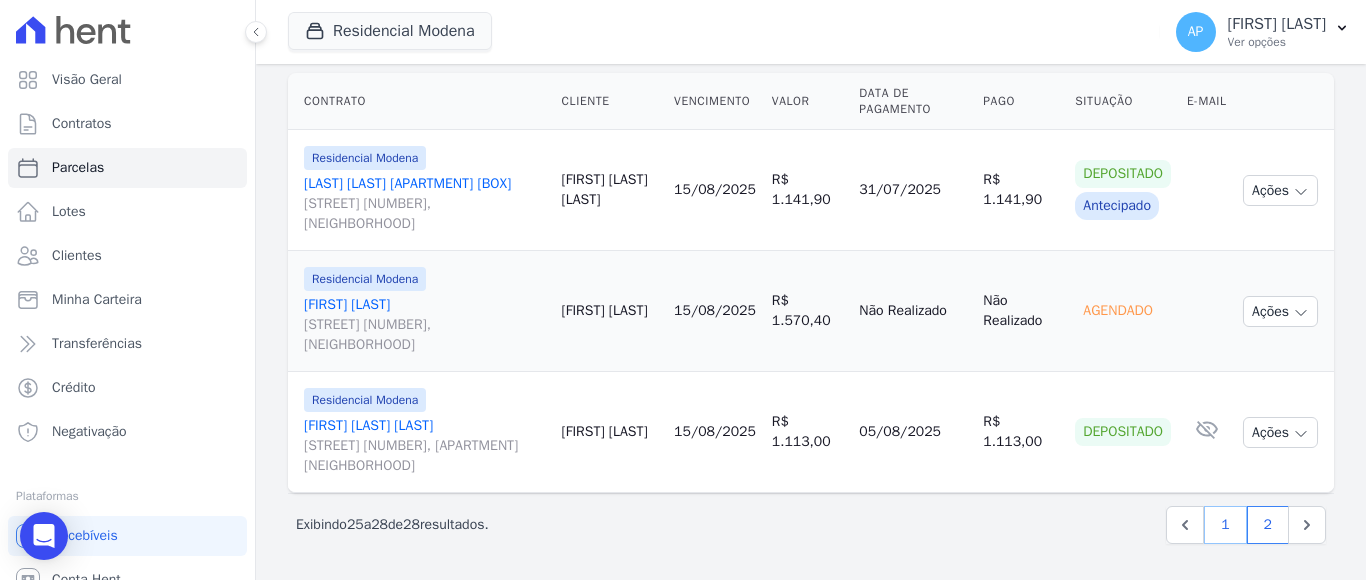 click on "1" at bounding box center (1225, 525) 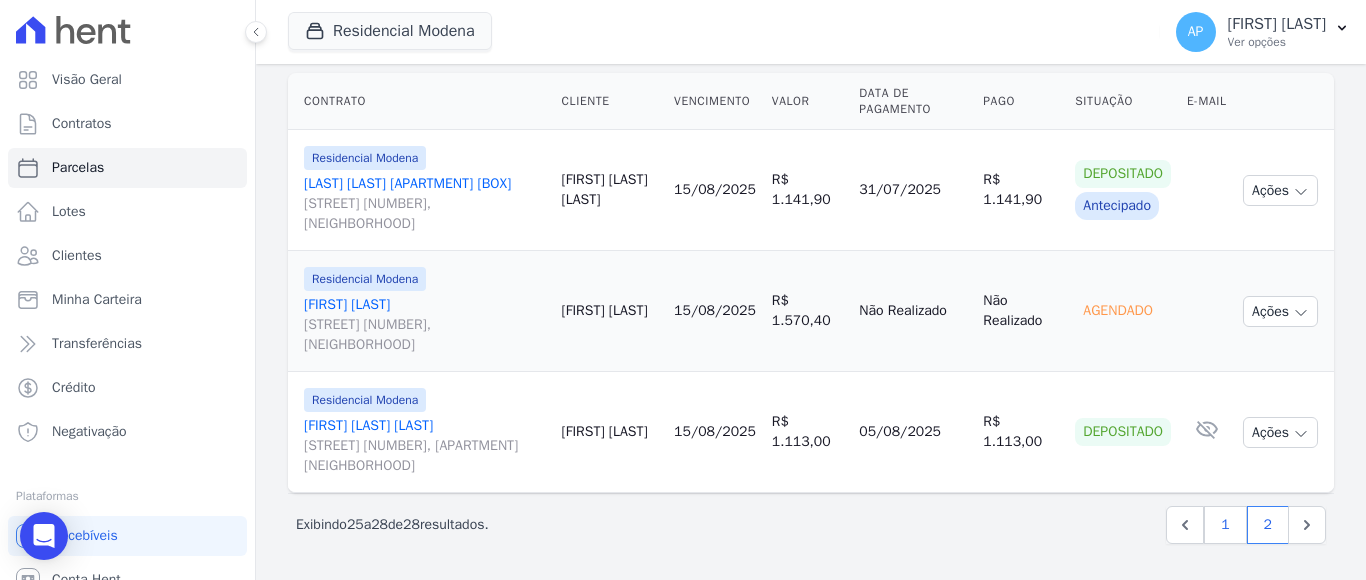 select 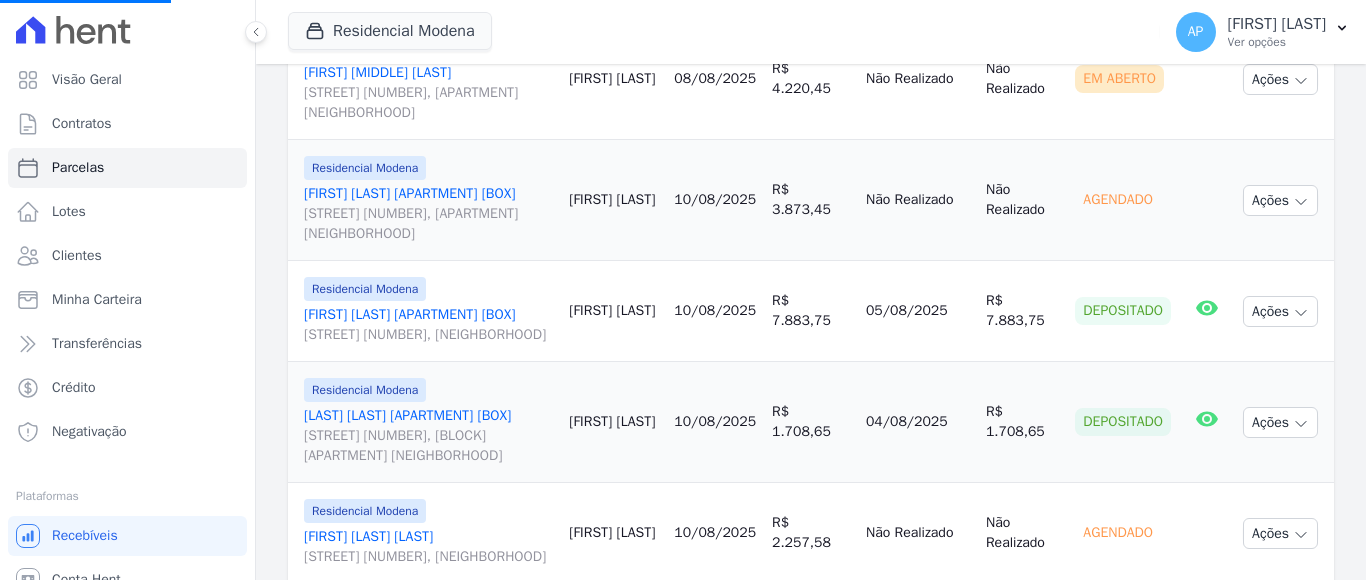 scroll, scrollTop: 677, scrollLeft: 0, axis: vertical 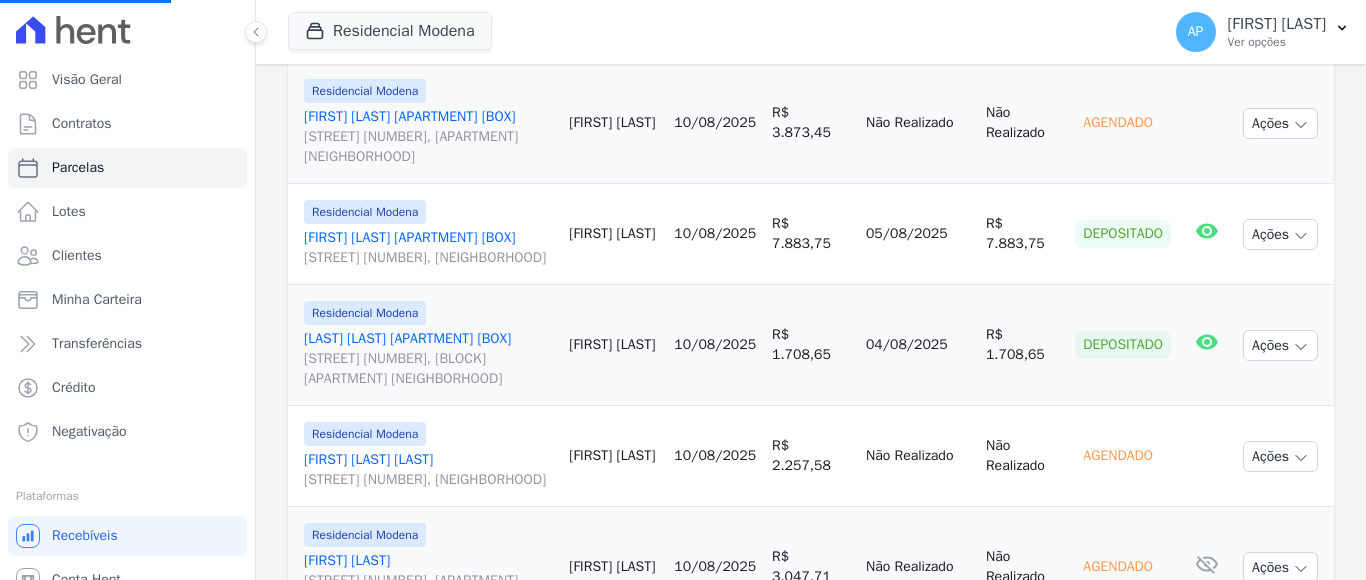 select 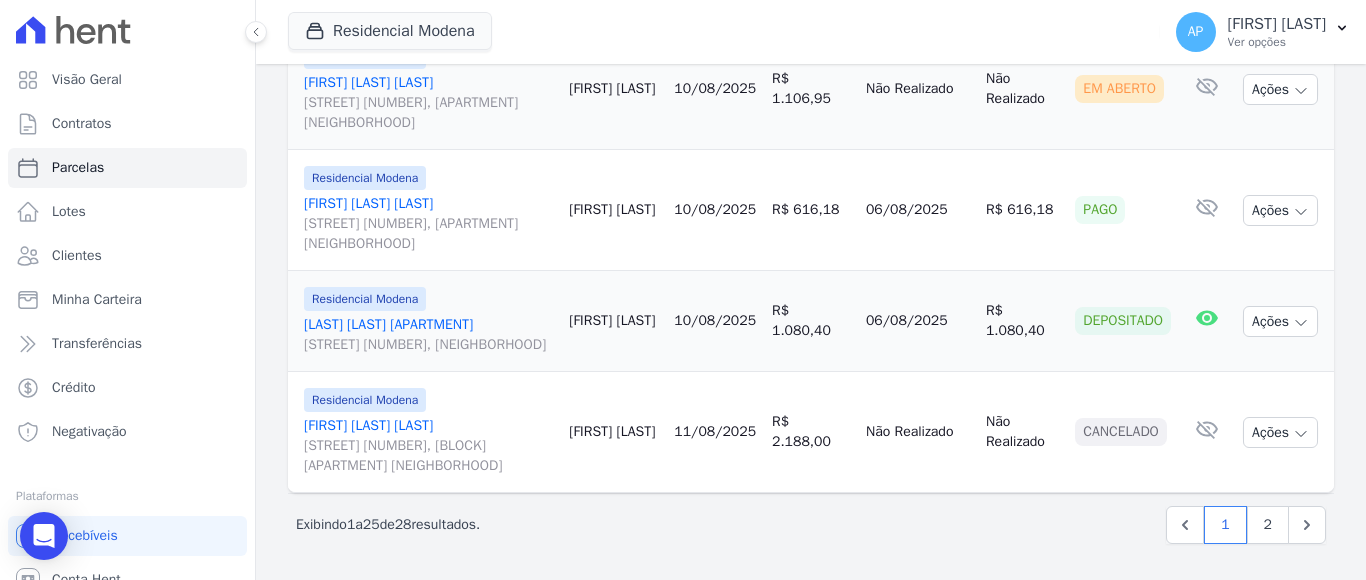 scroll, scrollTop: 3031, scrollLeft: 0, axis: vertical 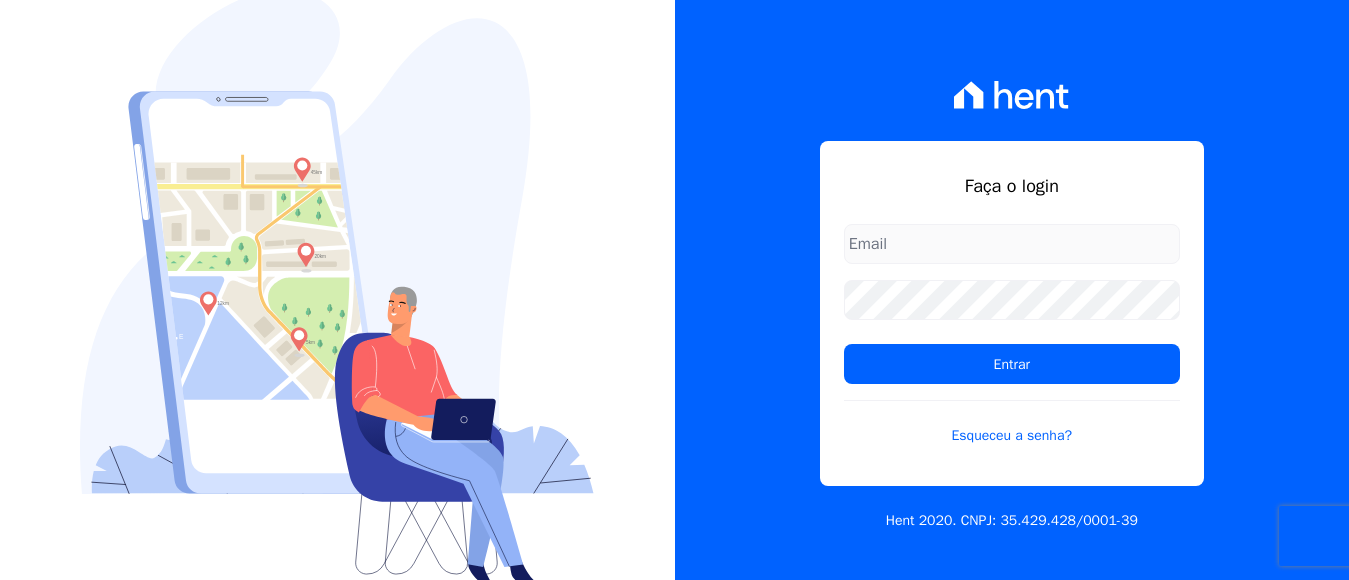 drag, startPoint x: 0, startPoint y: 0, endPoint x: 982, endPoint y: 249, distance: 1013.077 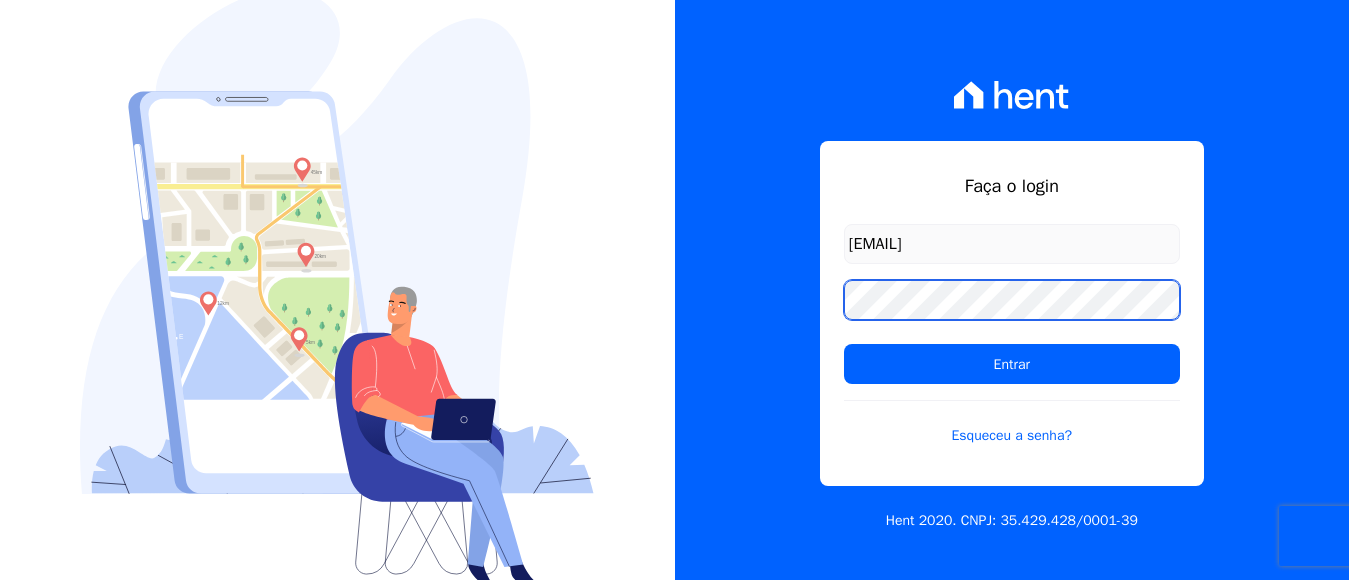 click on "Entrar" at bounding box center (1012, 364) 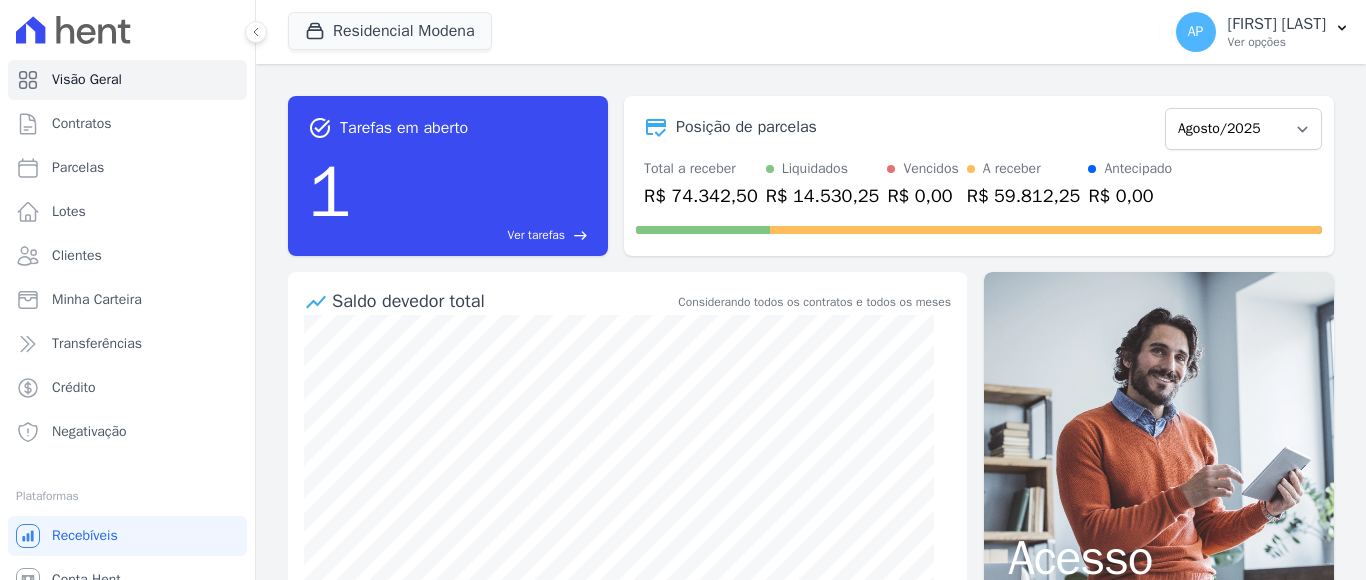 scroll, scrollTop: 0, scrollLeft: 0, axis: both 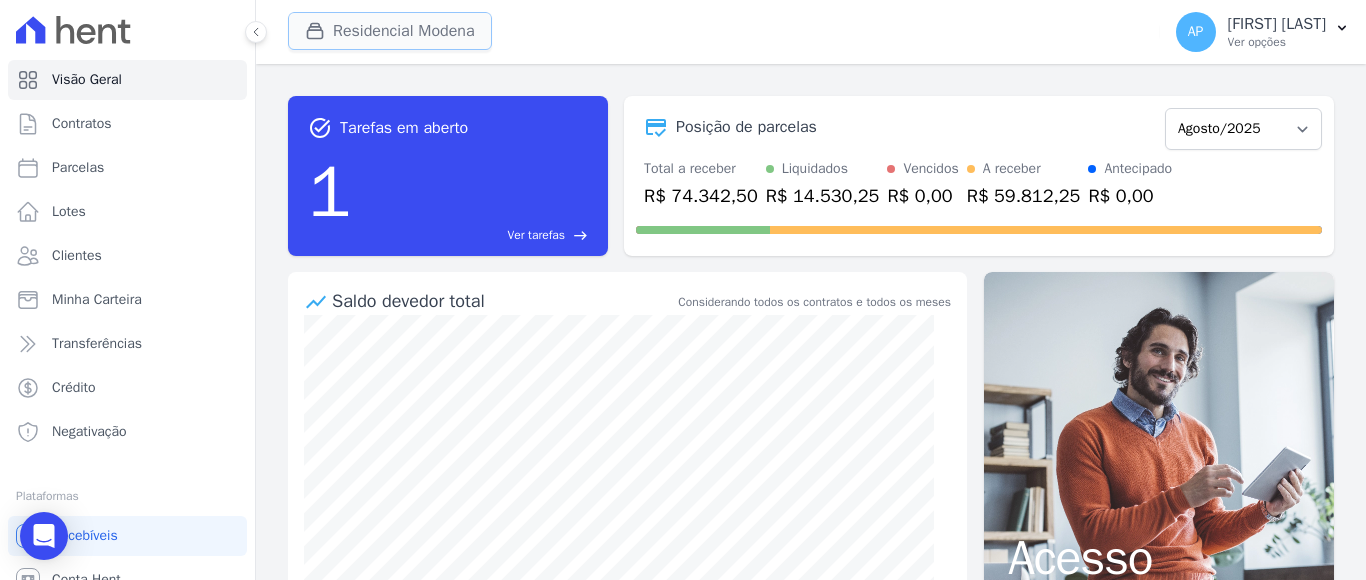 click on "Residencial Modena" at bounding box center (390, 31) 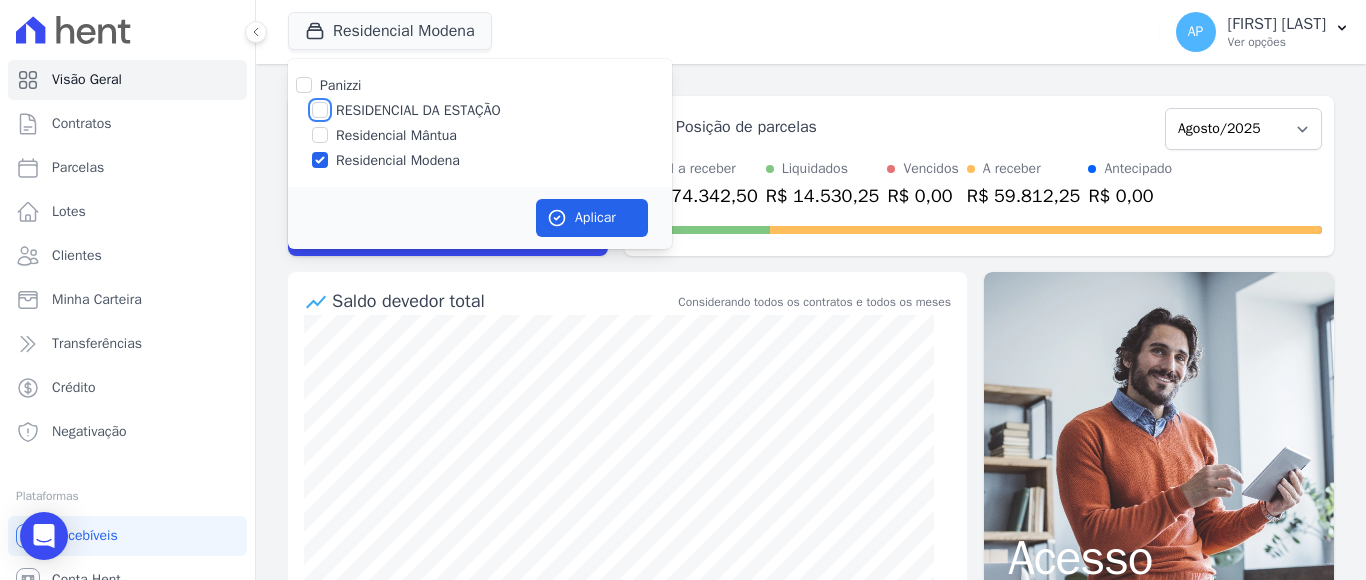 click on "RESIDENCIAL DA ESTAÇÃO" at bounding box center (320, 110) 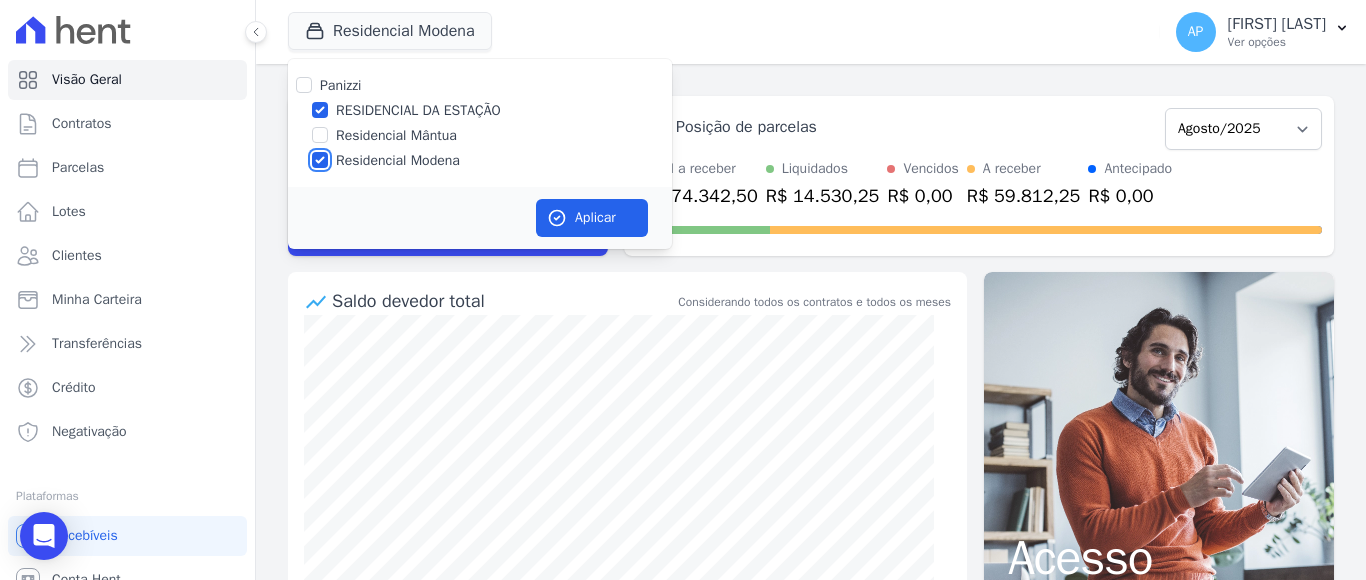 click on "Residencial Modena" at bounding box center (320, 160) 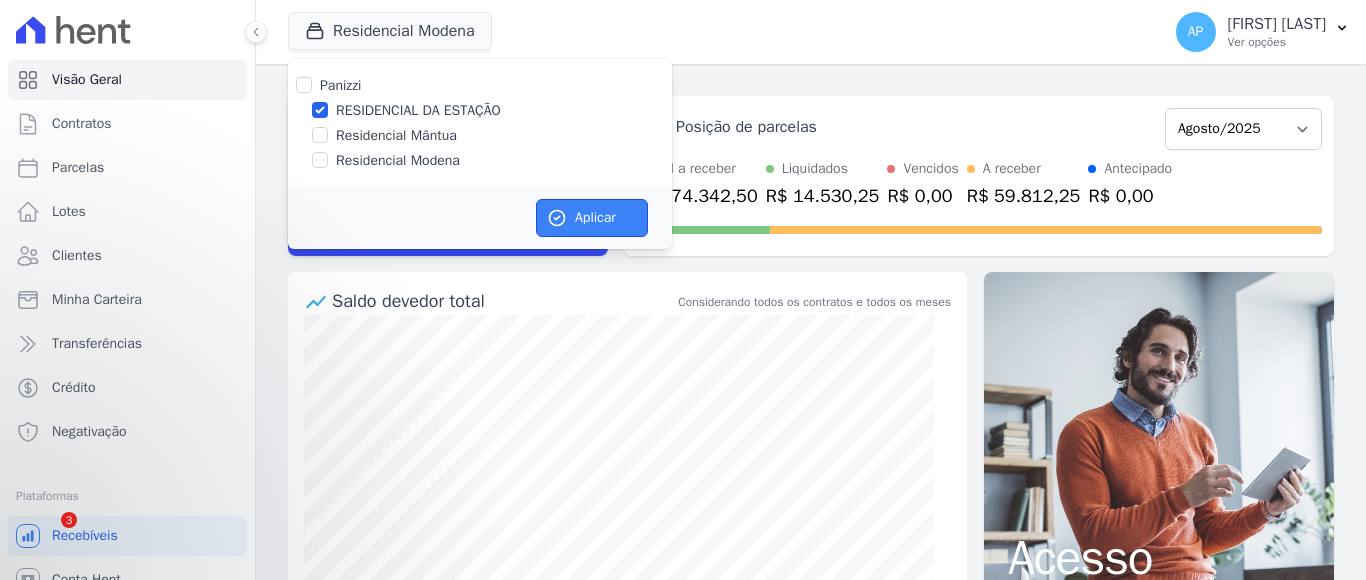 click on "Aplicar" at bounding box center (592, 218) 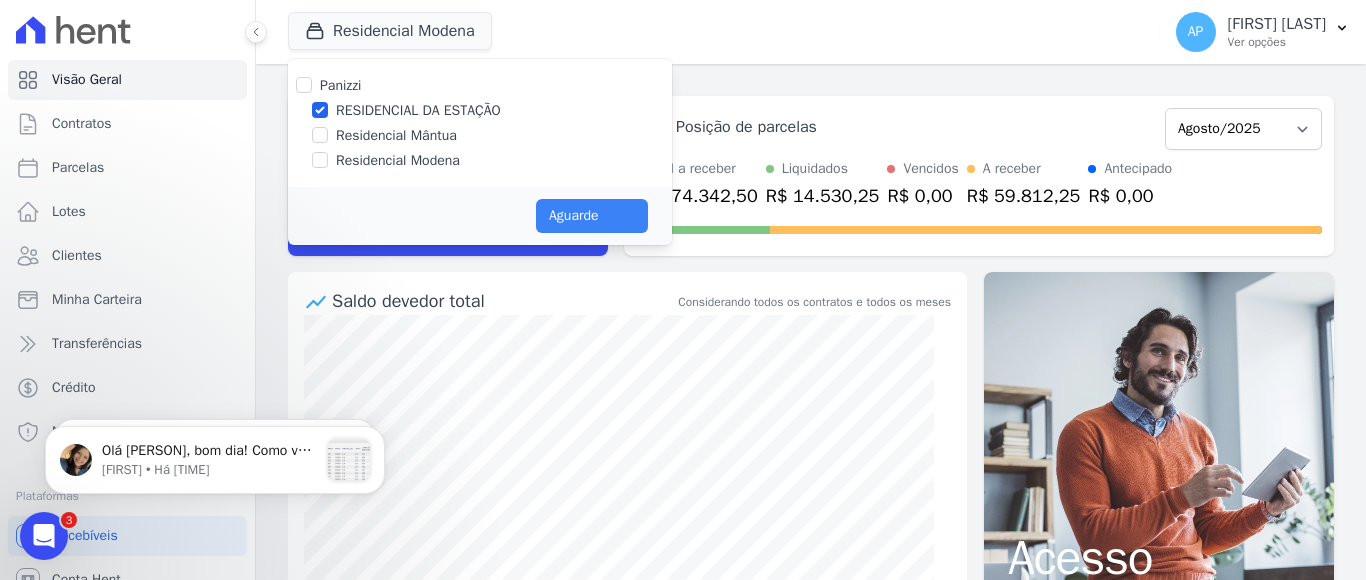 scroll, scrollTop: 0, scrollLeft: 0, axis: both 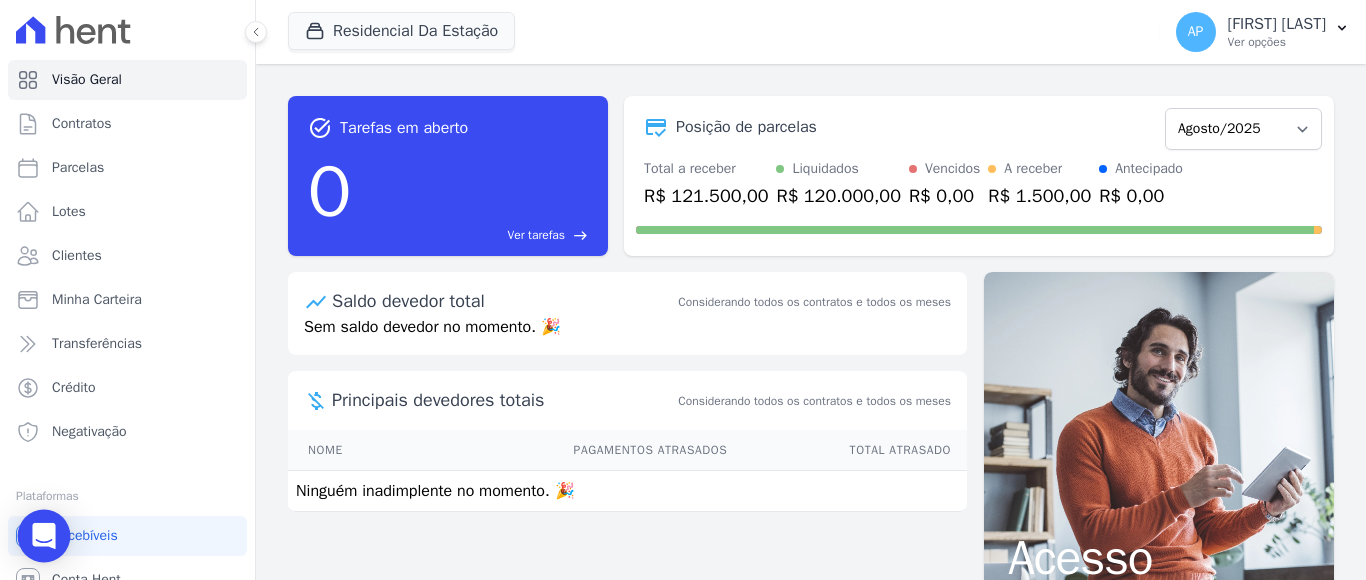click at bounding box center [44, 536] 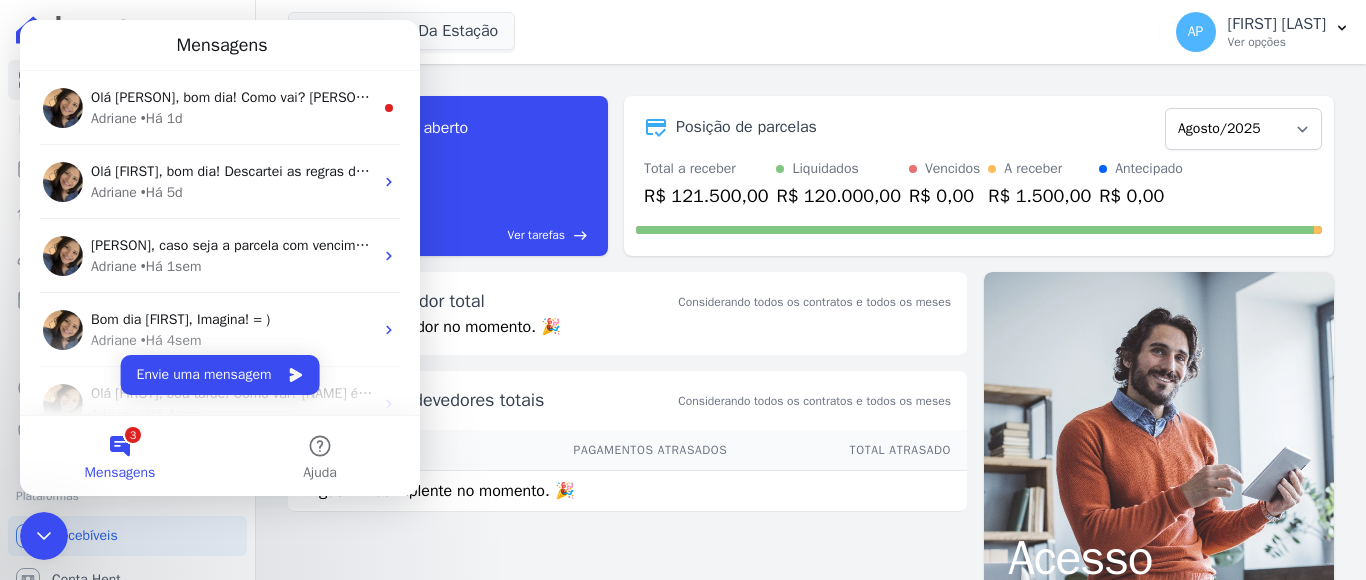 scroll, scrollTop: 0, scrollLeft: 0, axis: both 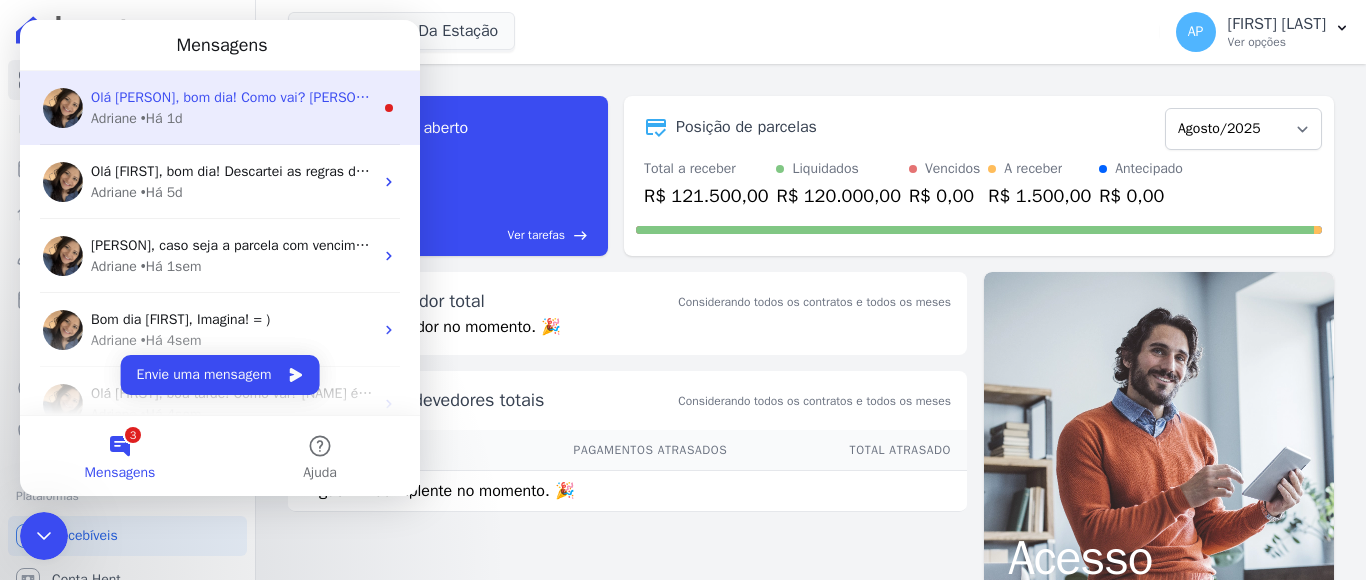 click on "[FIRST] •  Há [TIME]" at bounding box center (232, 118) 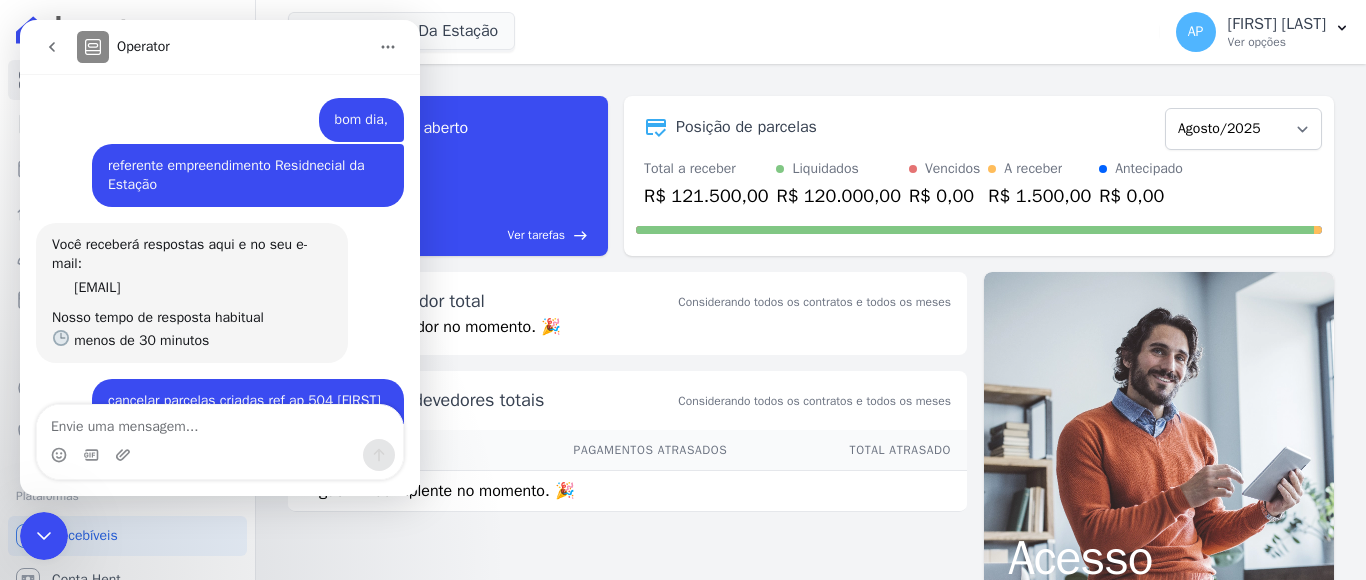 scroll, scrollTop: 23, scrollLeft: 0, axis: vertical 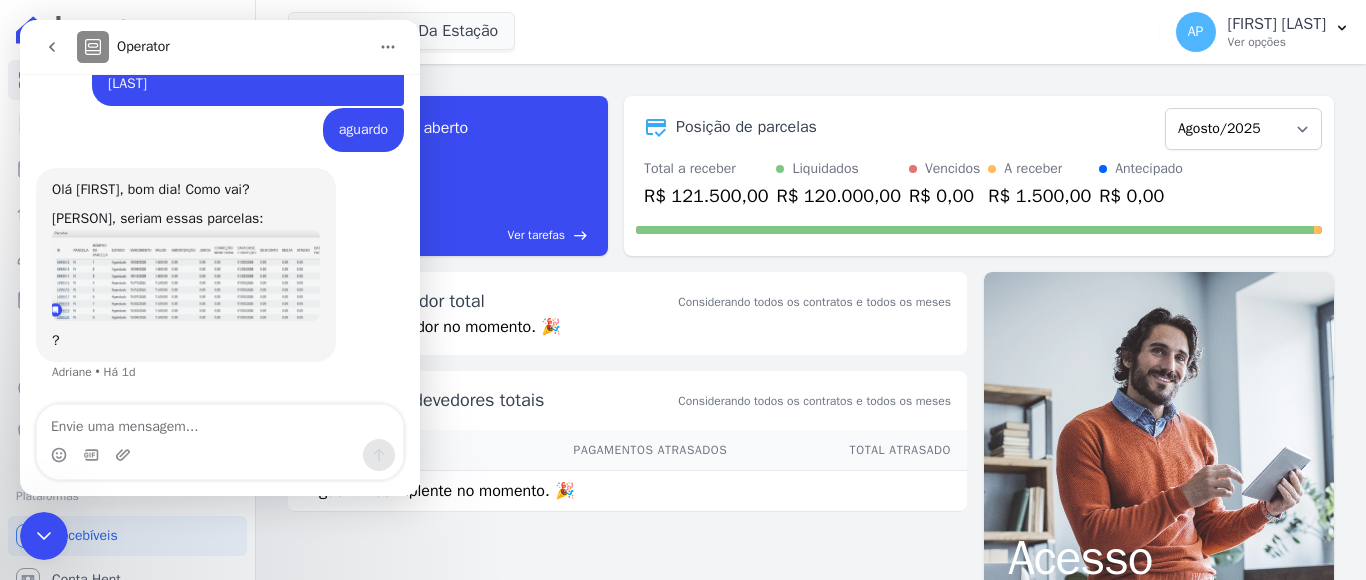 click at bounding box center [186, 275] 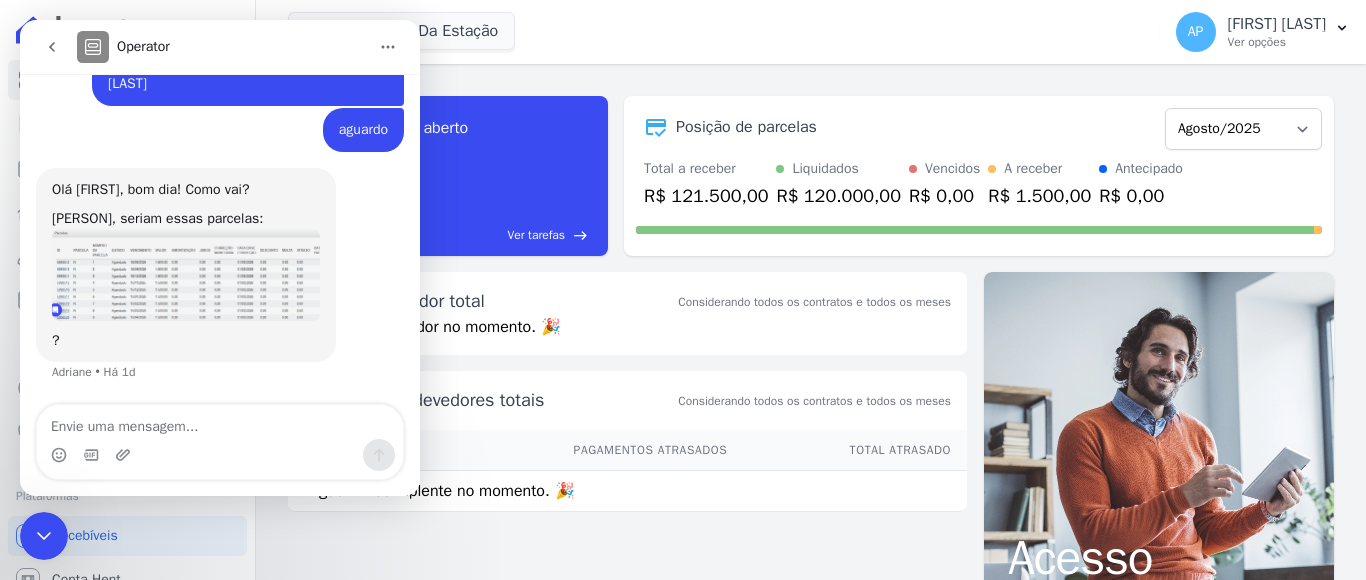 scroll, scrollTop: 0, scrollLeft: 0, axis: both 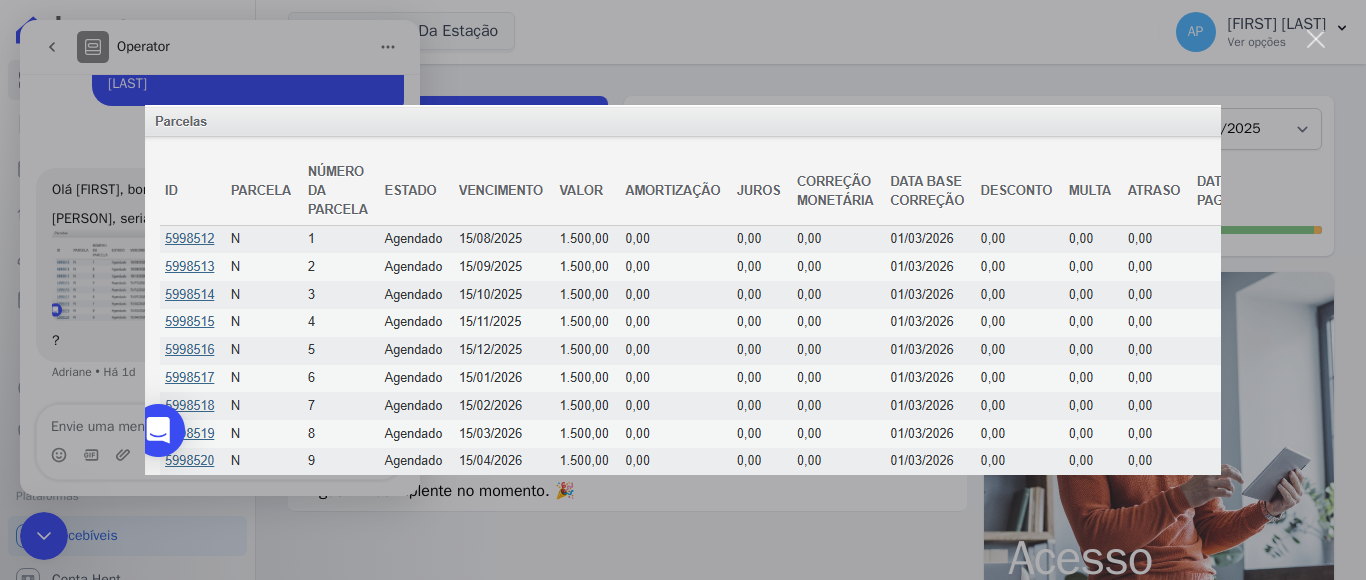 click at bounding box center (1316, 39) 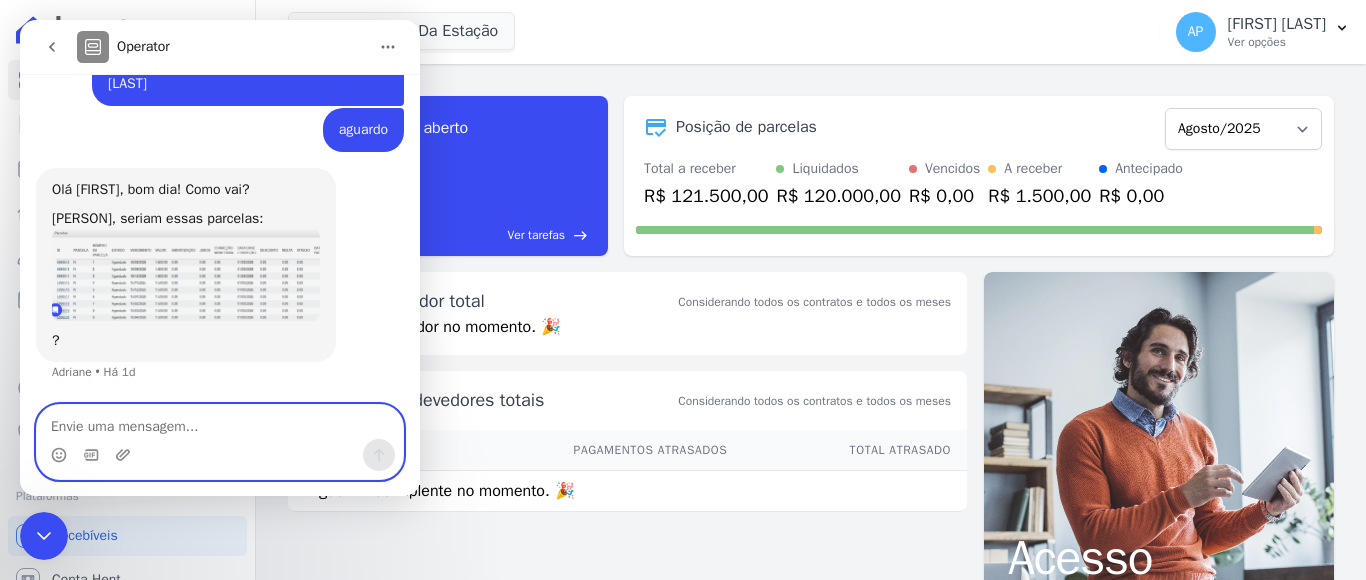 click at bounding box center [220, 422] 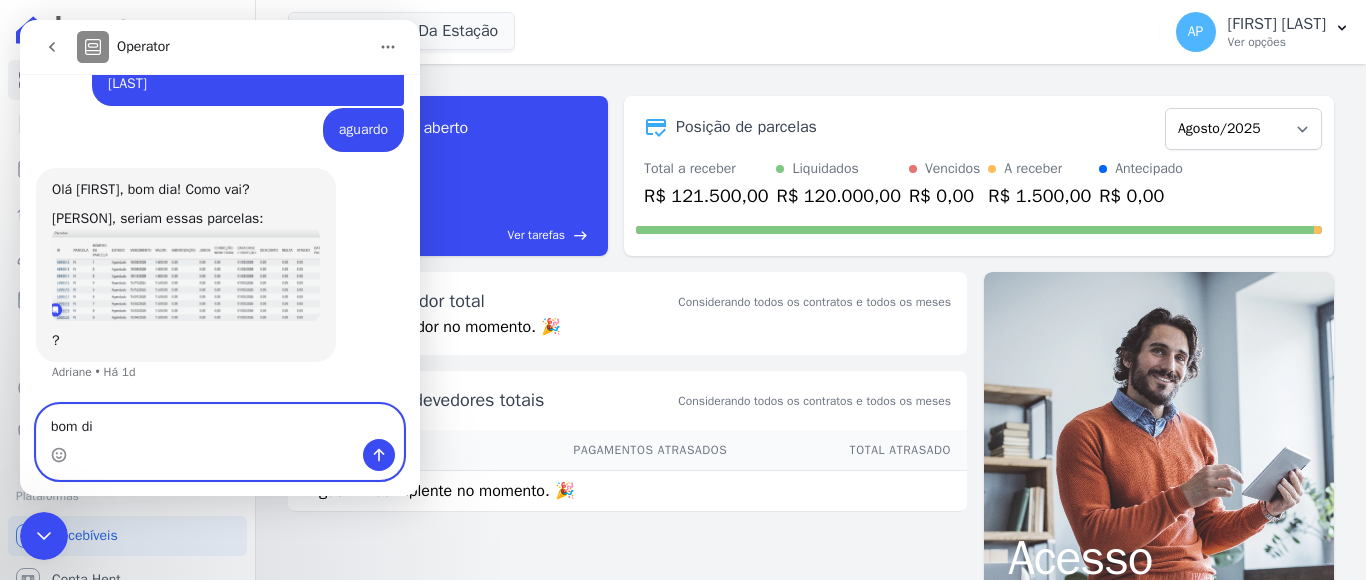 type on "bom dia" 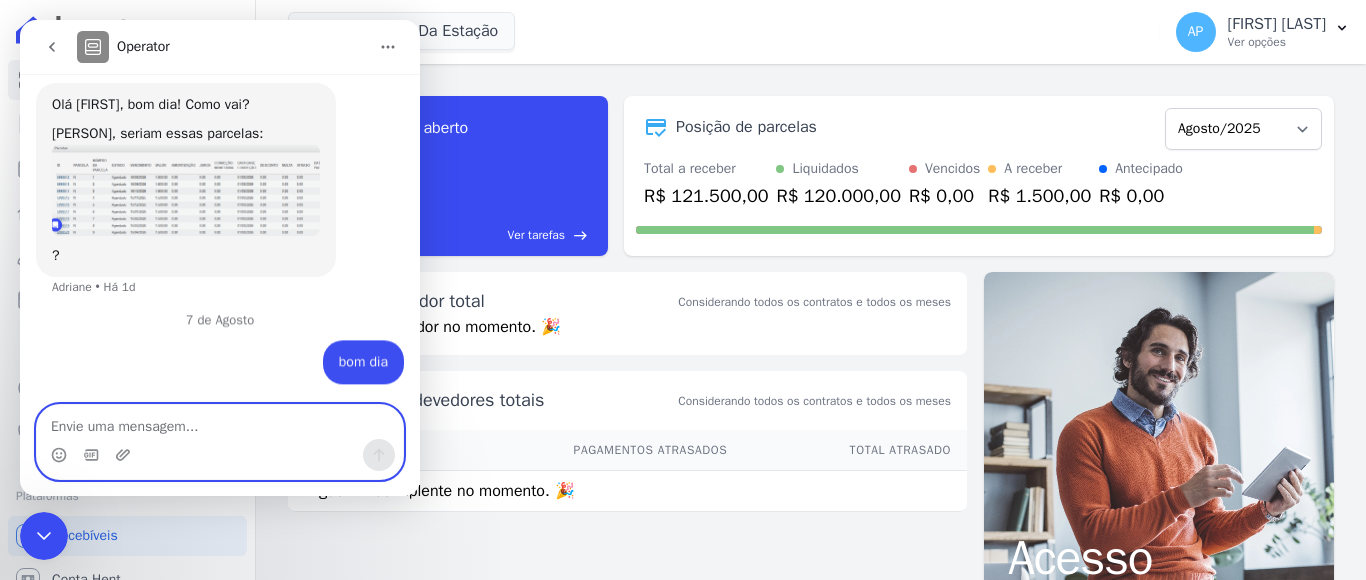scroll, scrollTop: 447, scrollLeft: 0, axis: vertical 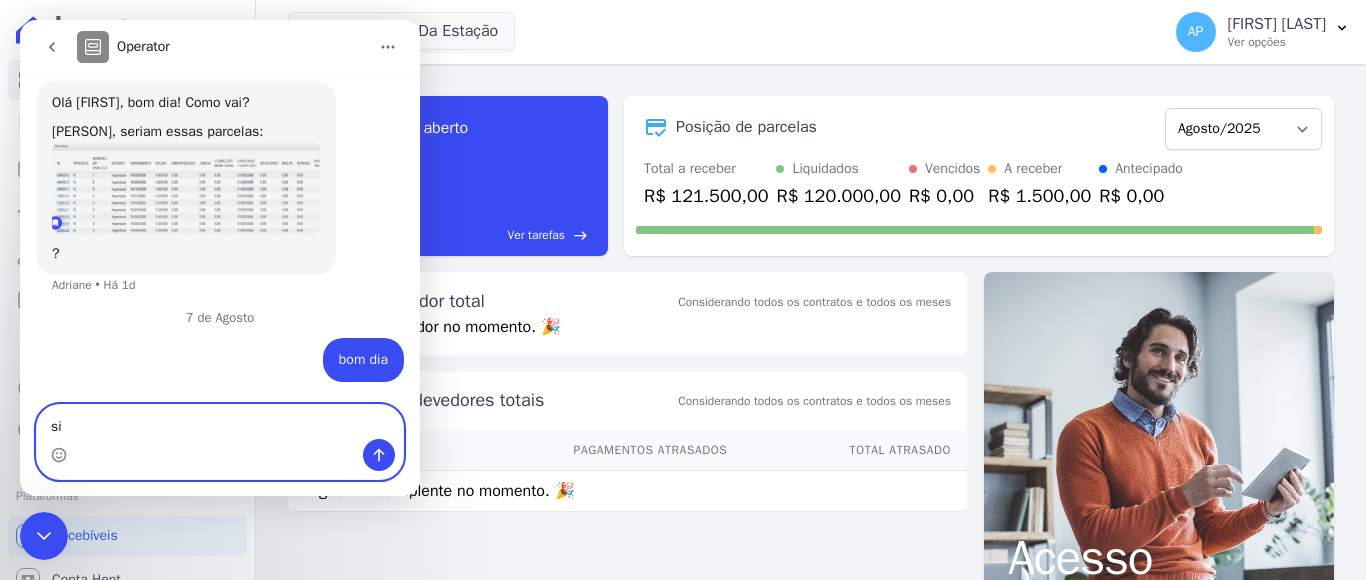 type on "sim" 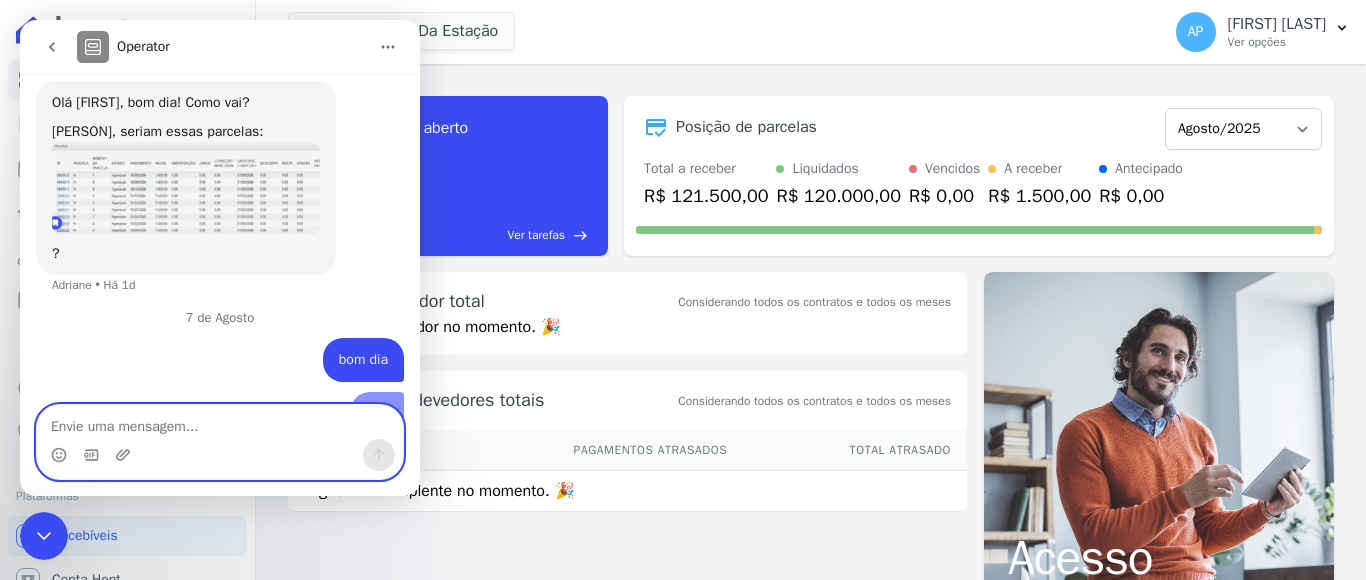 scroll, scrollTop: 493, scrollLeft: 0, axis: vertical 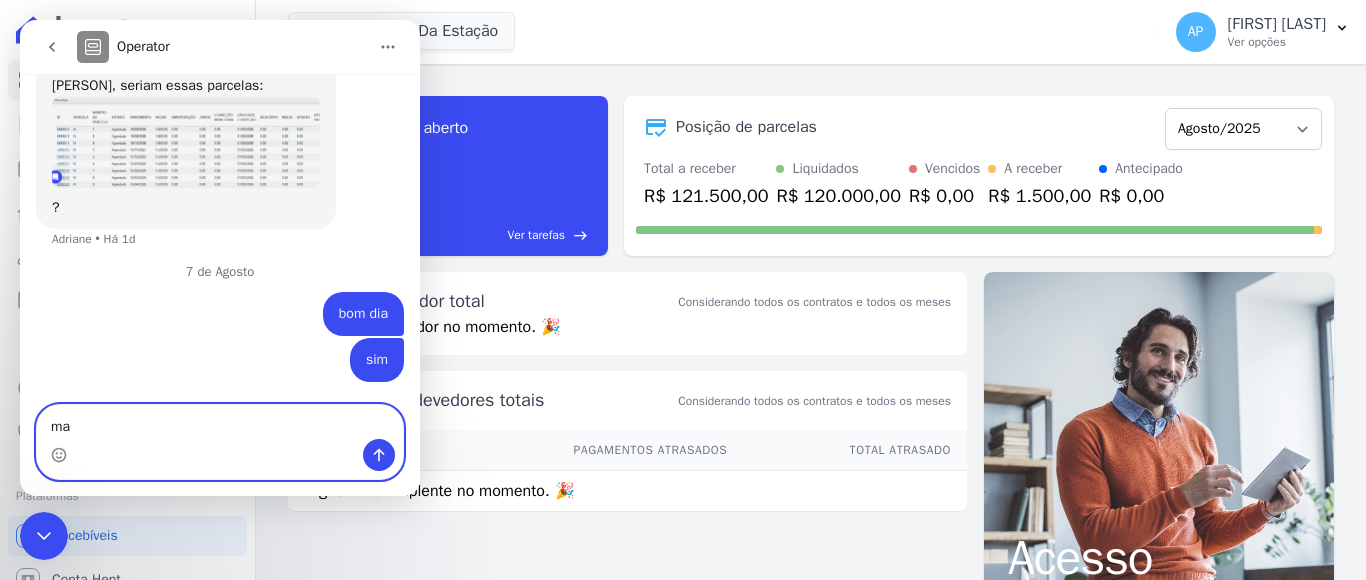 type on "m" 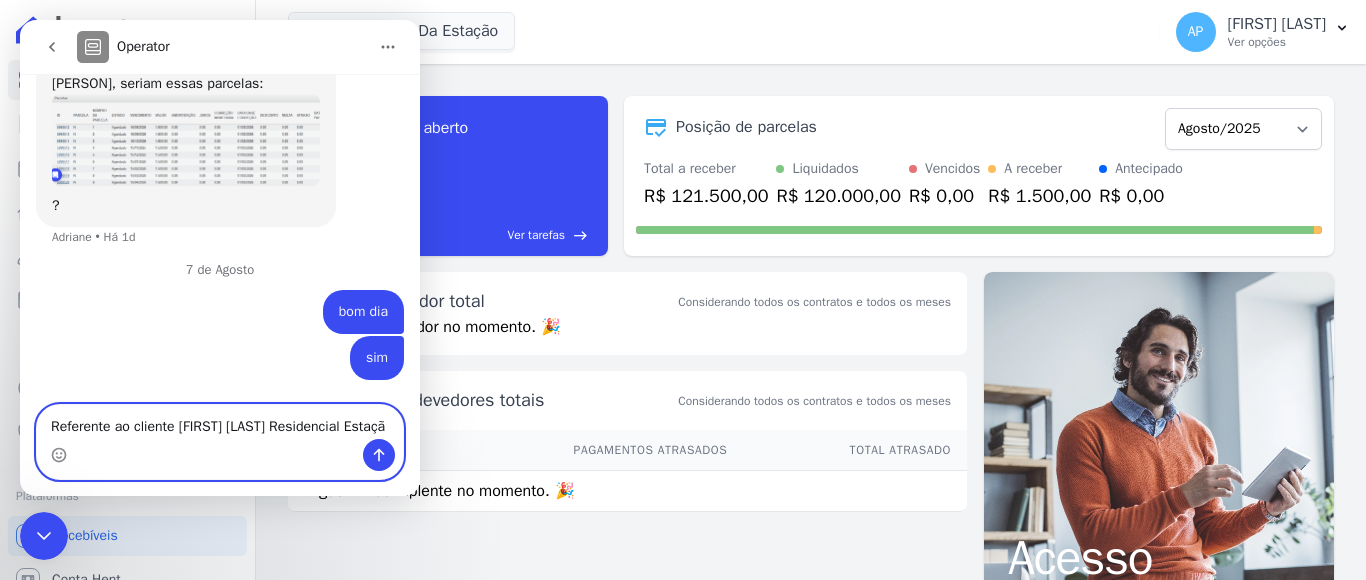 type on "Referente ao cliente [FIRST] [LAST] Residencial Estação" 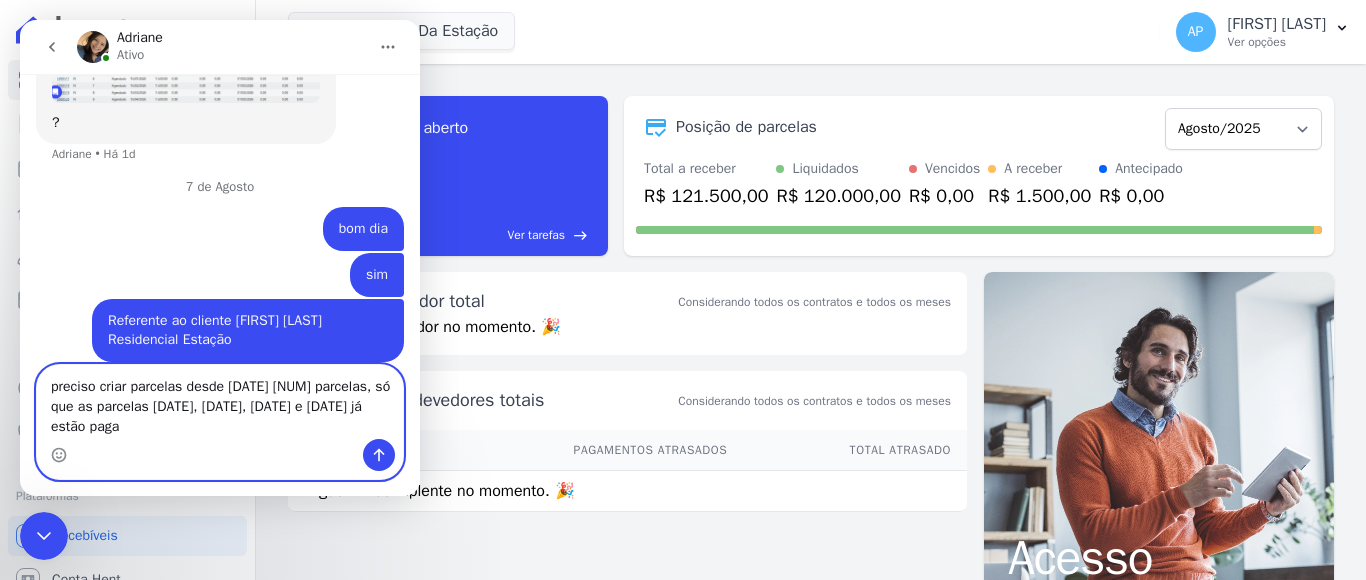 scroll, scrollTop: 598, scrollLeft: 0, axis: vertical 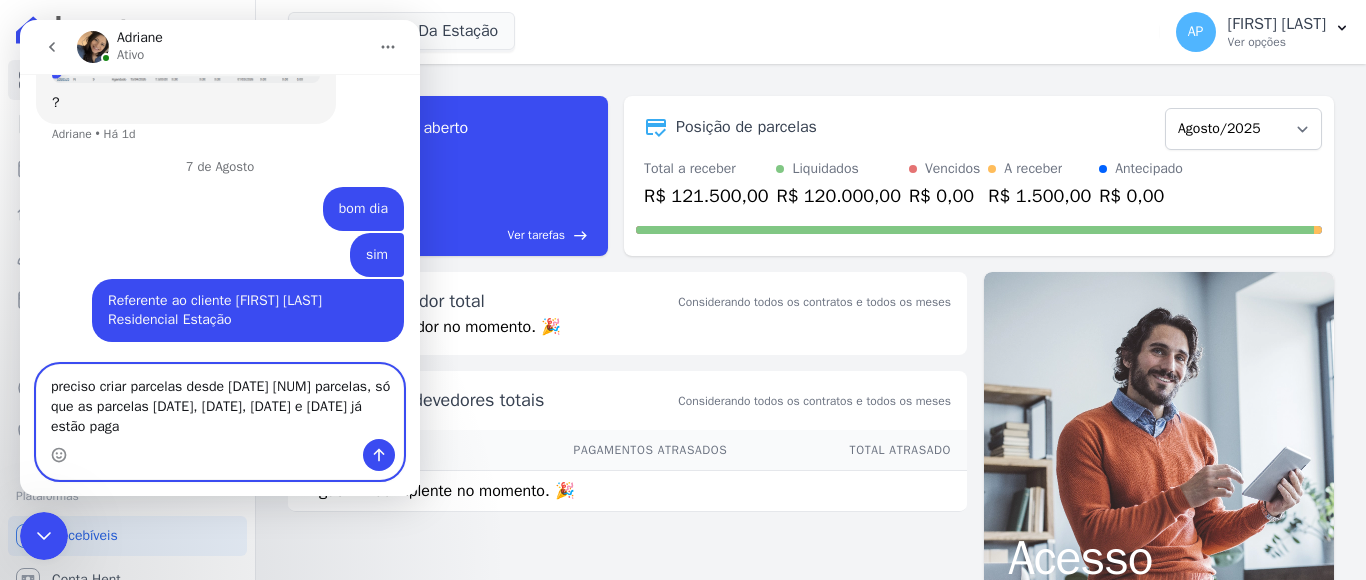 type on "preciso criar parcelas desde [DATE] [NUM] parcelas, só que as parcelas [DATE], [DATE], [DATE] e [DATE] já estão pagas" 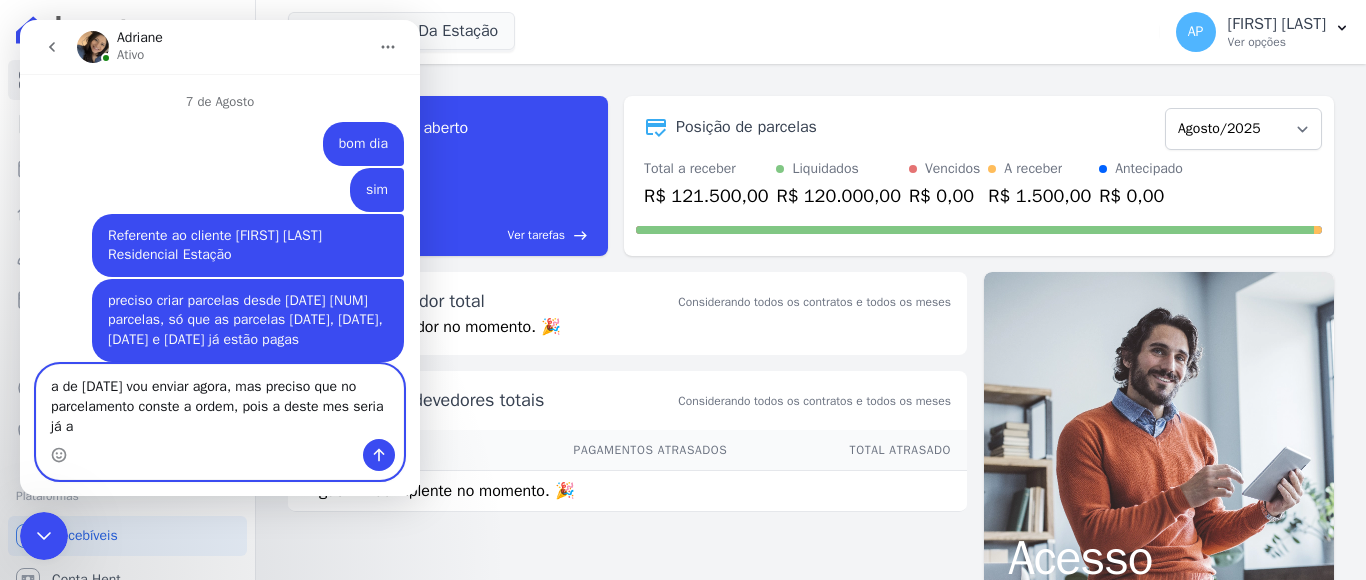 scroll, scrollTop: 683, scrollLeft: 0, axis: vertical 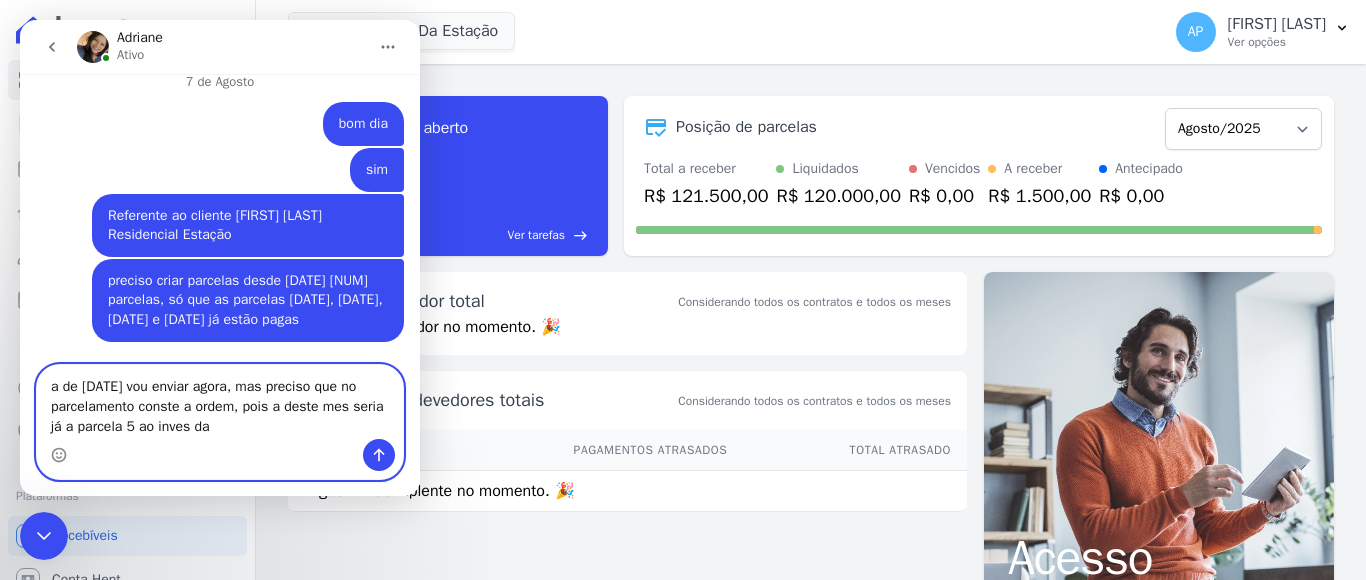type on "a de [DATE] vou enviar agora, mas preciso que no parcelamento conste a ordem, pois a deste mes seria já a parcela 5 ao inves da 1" 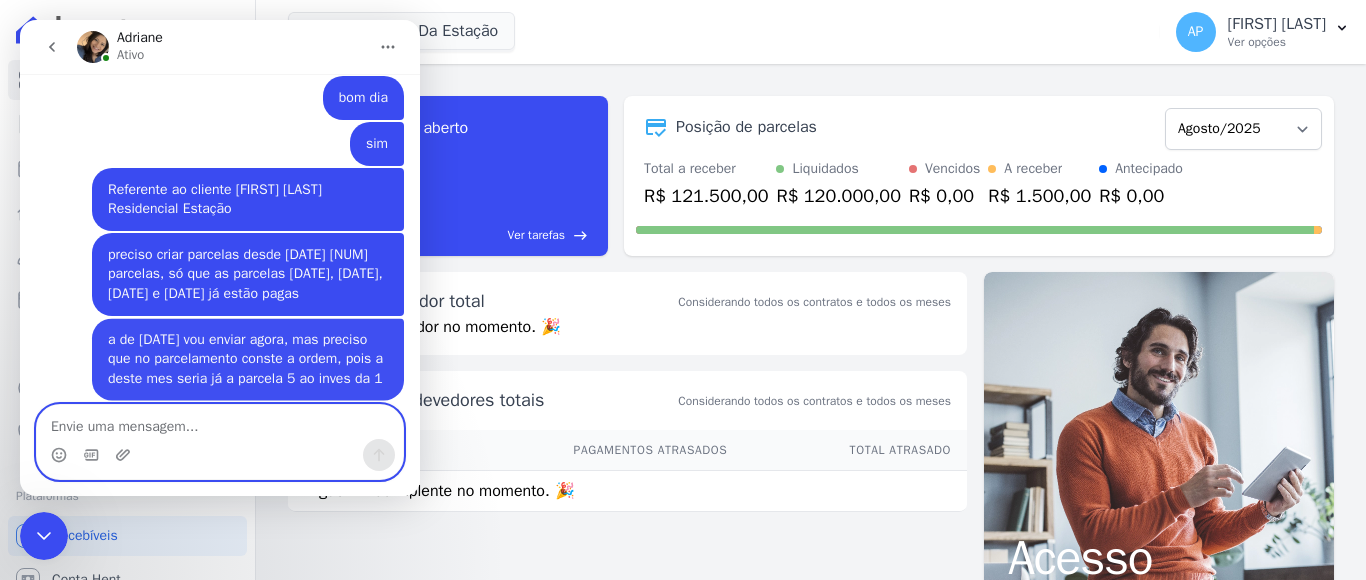 scroll, scrollTop: 727, scrollLeft: 0, axis: vertical 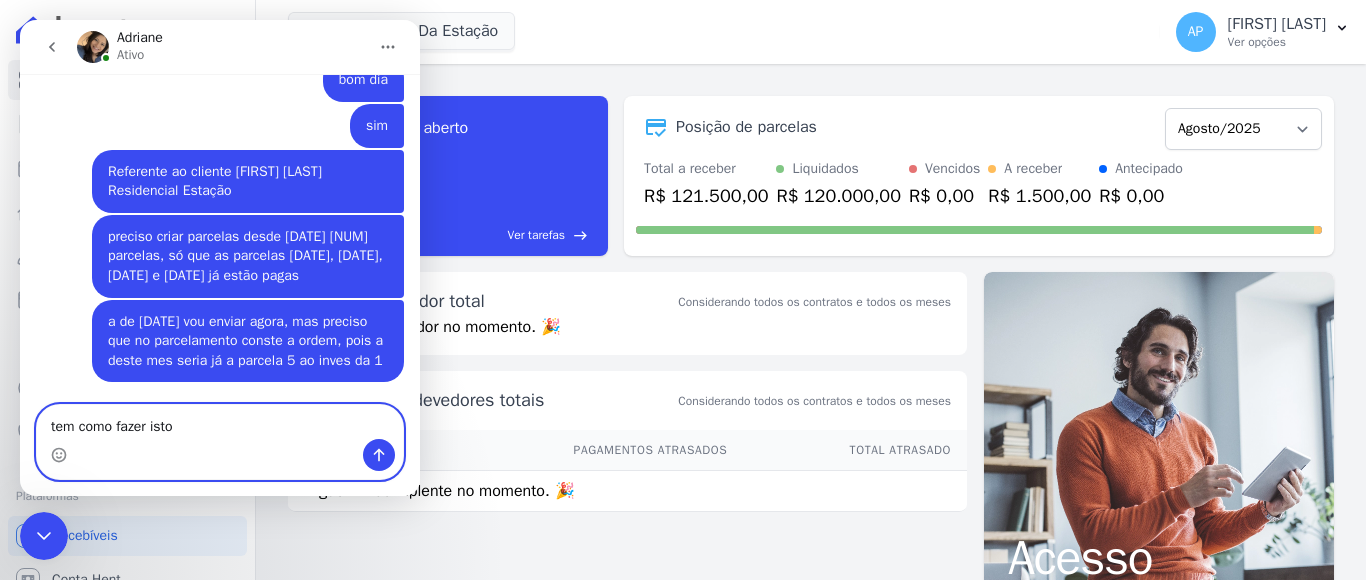 type on "tem como fazer isto?" 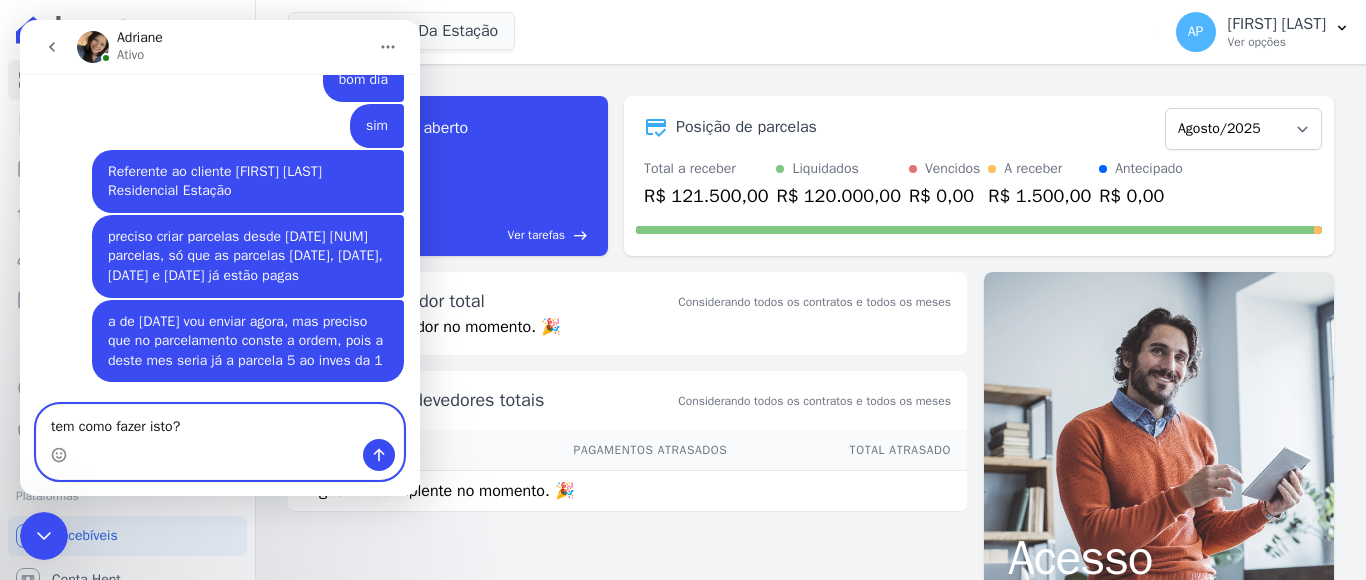 type 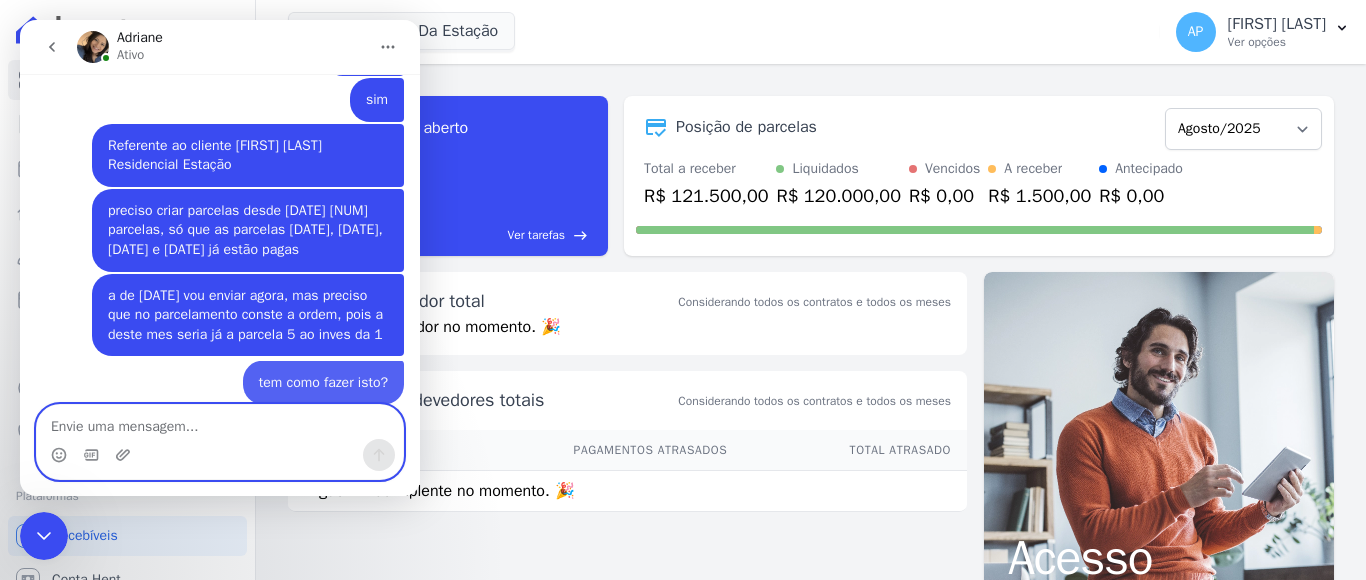 scroll, scrollTop: 773, scrollLeft: 0, axis: vertical 